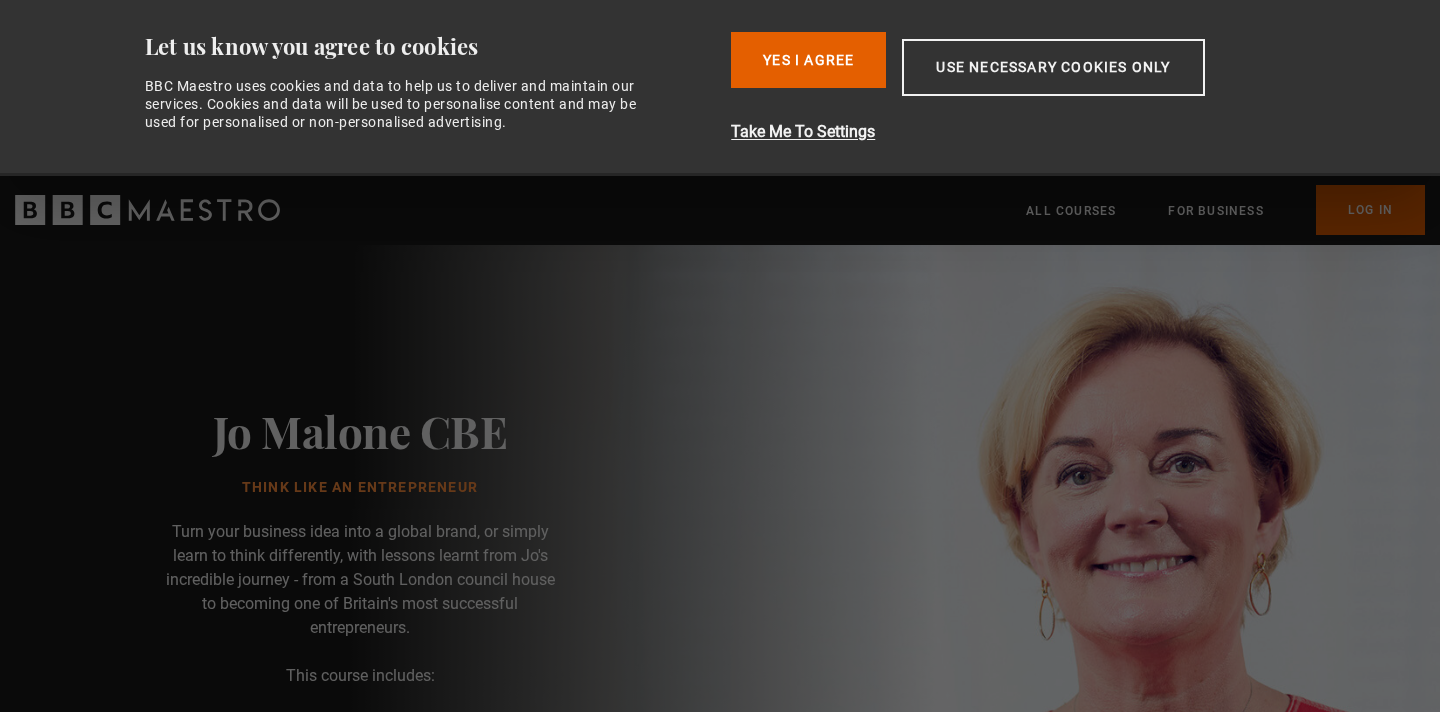 click on "Yes I Agree" at bounding box center [808, 60] 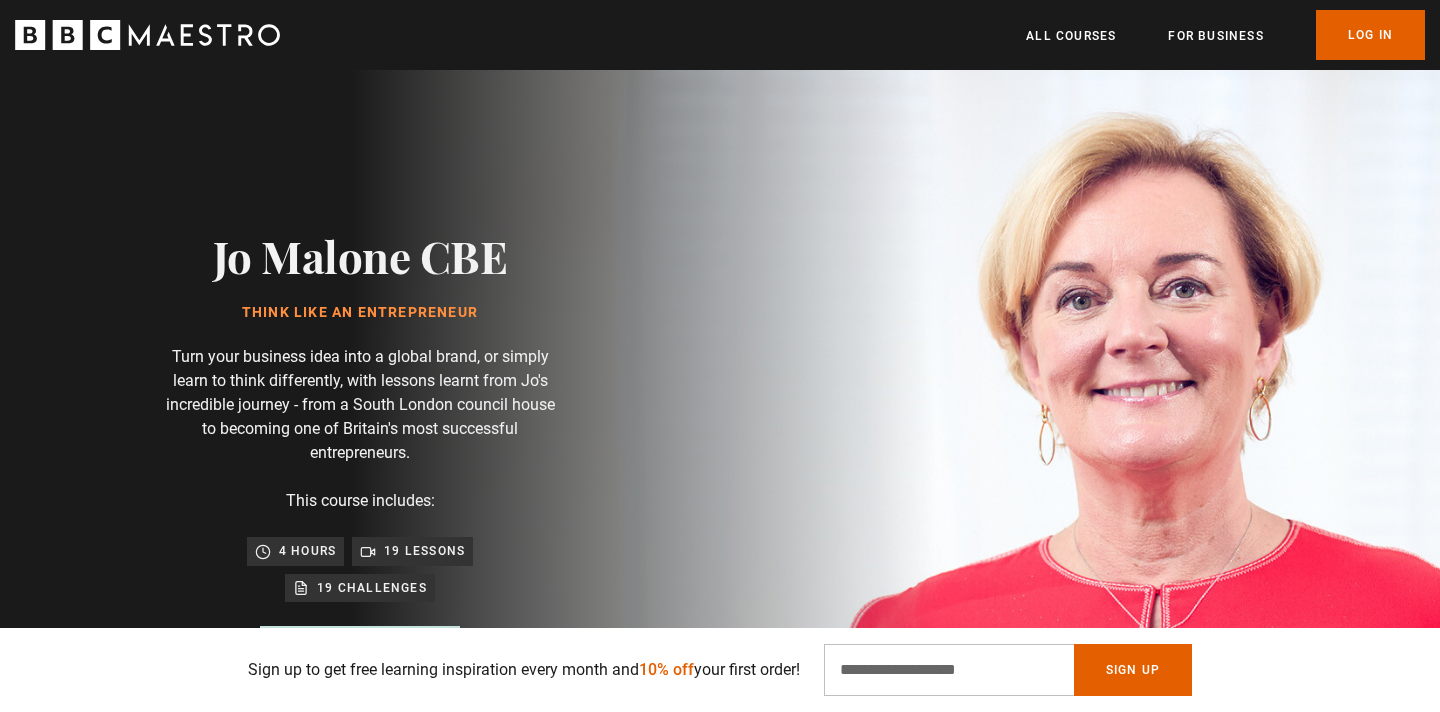 scroll, scrollTop: 20, scrollLeft: 0, axis: vertical 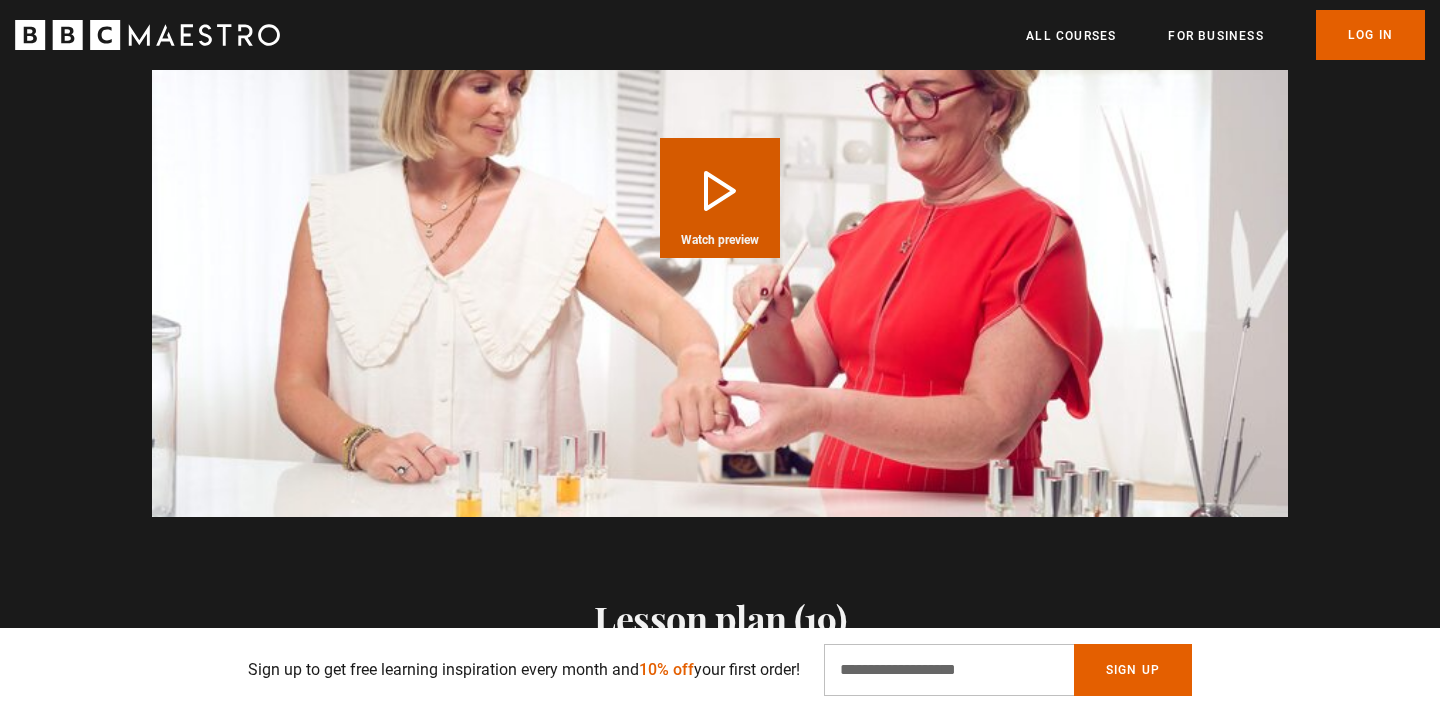 click on "Play Course overview for Think Like an Entrepreneur with Jo Malone CBE Watch preview" at bounding box center [720, 198] 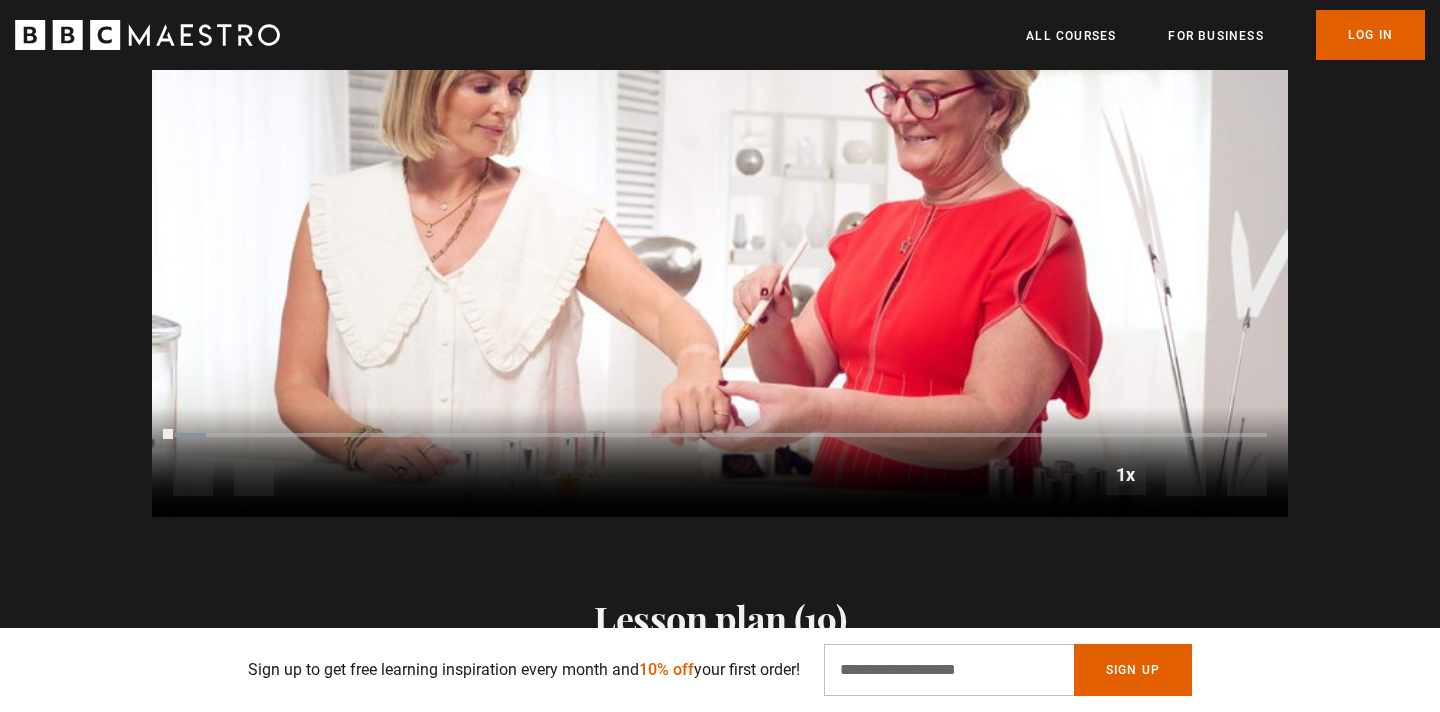 scroll, scrollTop: 1813, scrollLeft: 0, axis: vertical 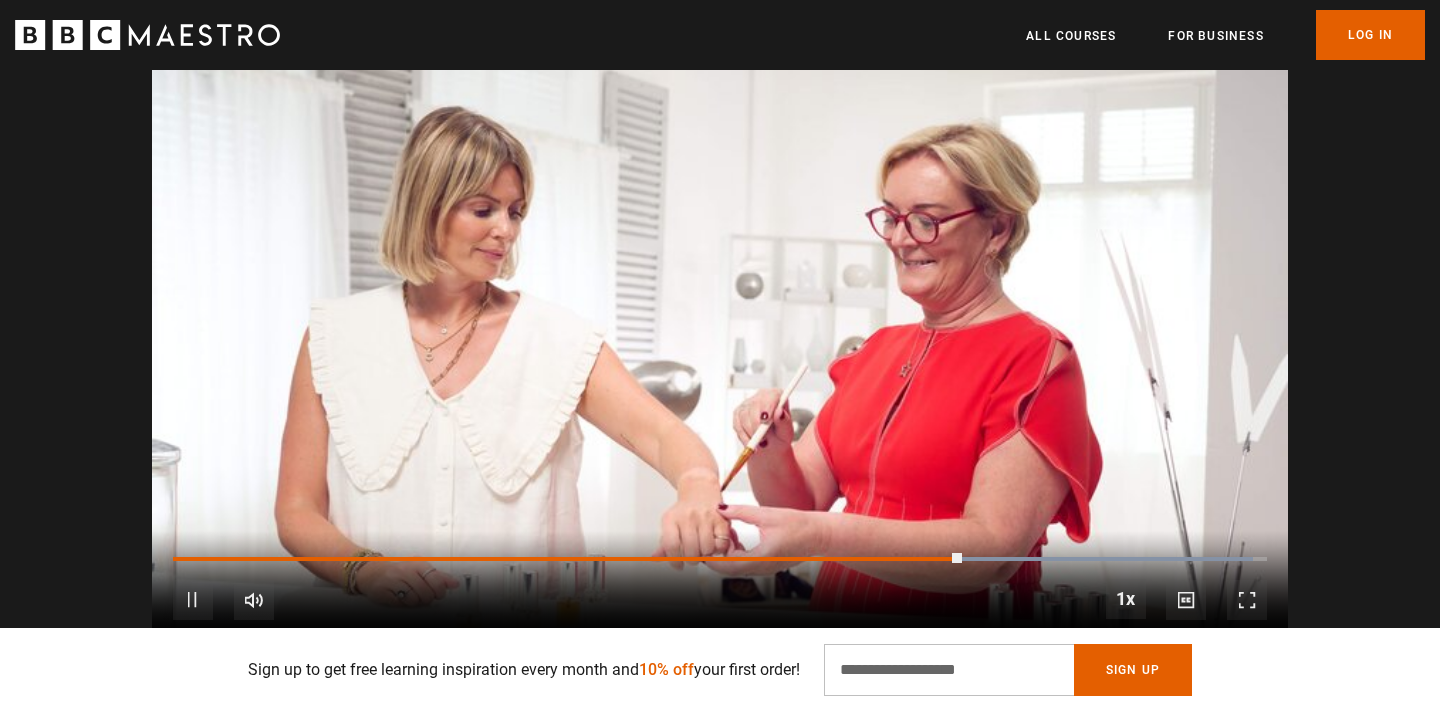 click at bounding box center (193, 600) 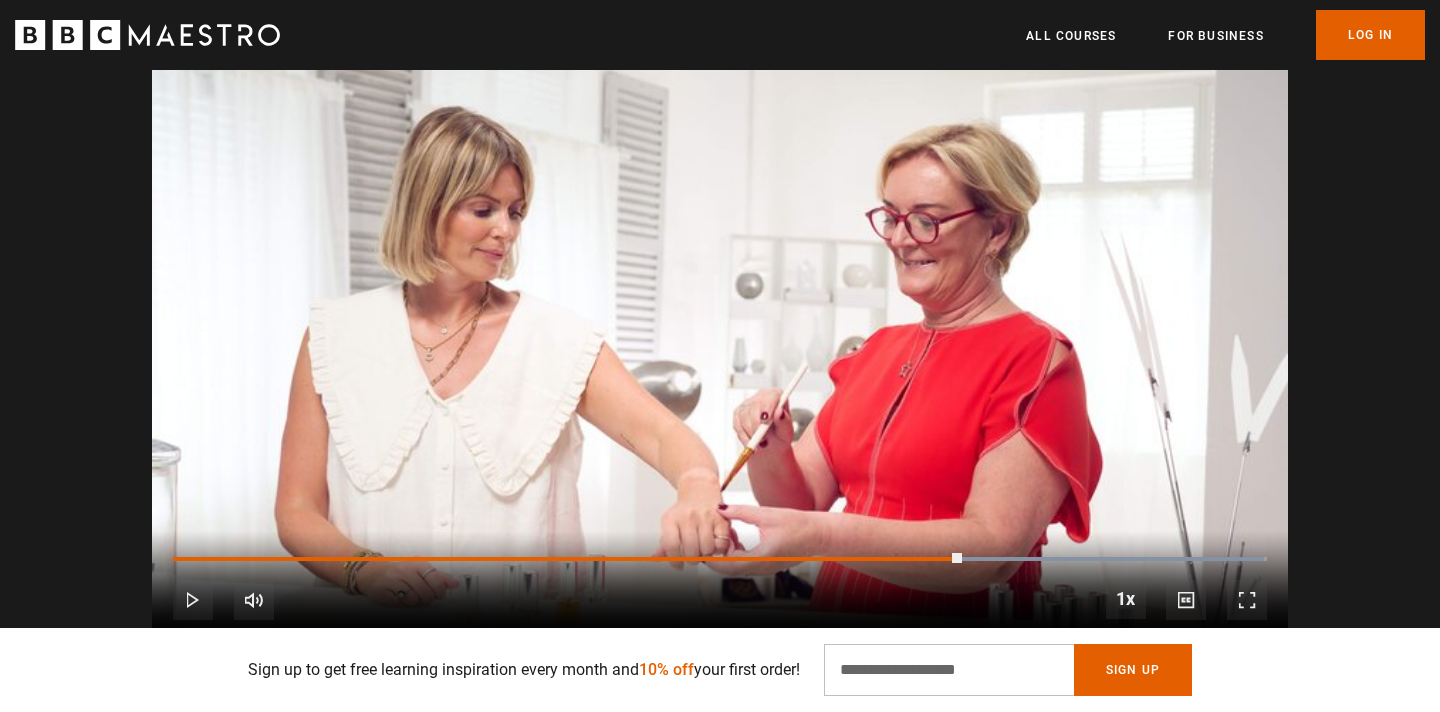 scroll, scrollTop: 0, scrollLeft: 524, axis: horizontal 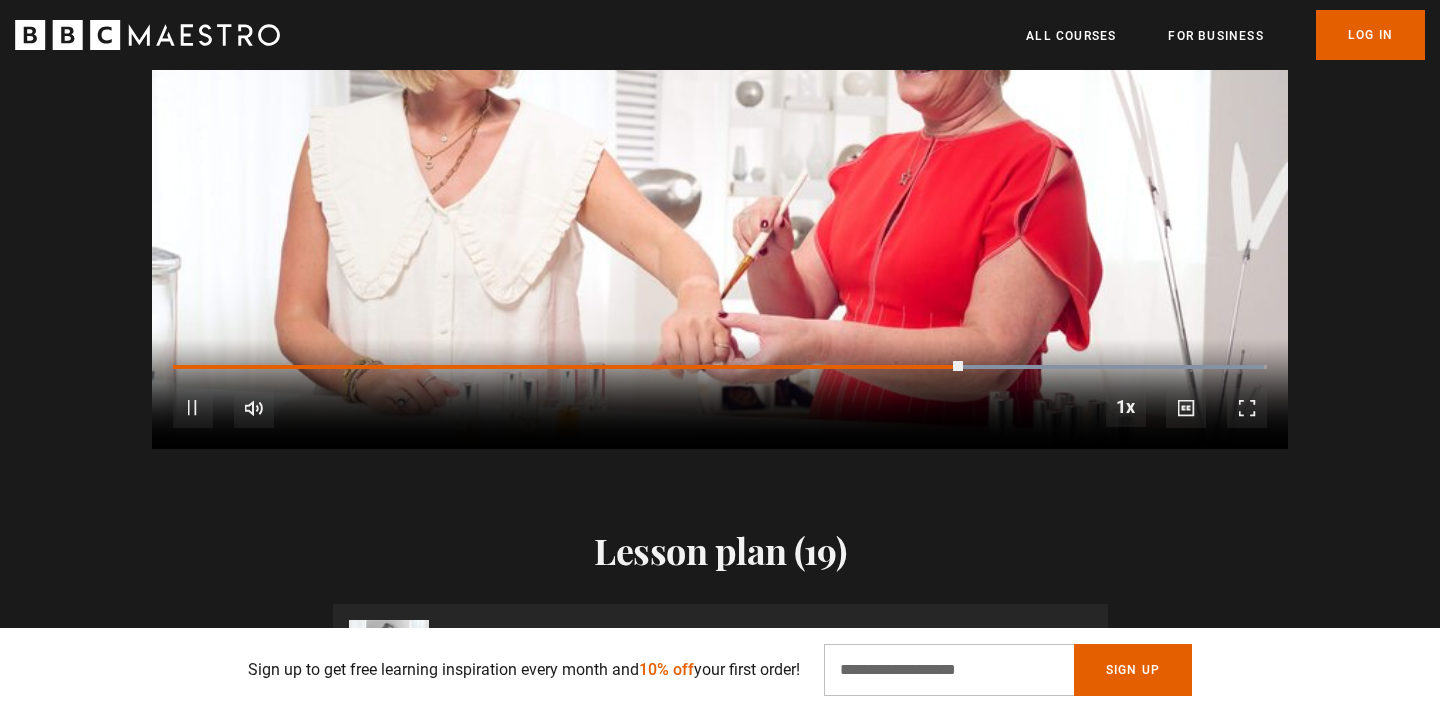 click at bounding box center [193, 408] 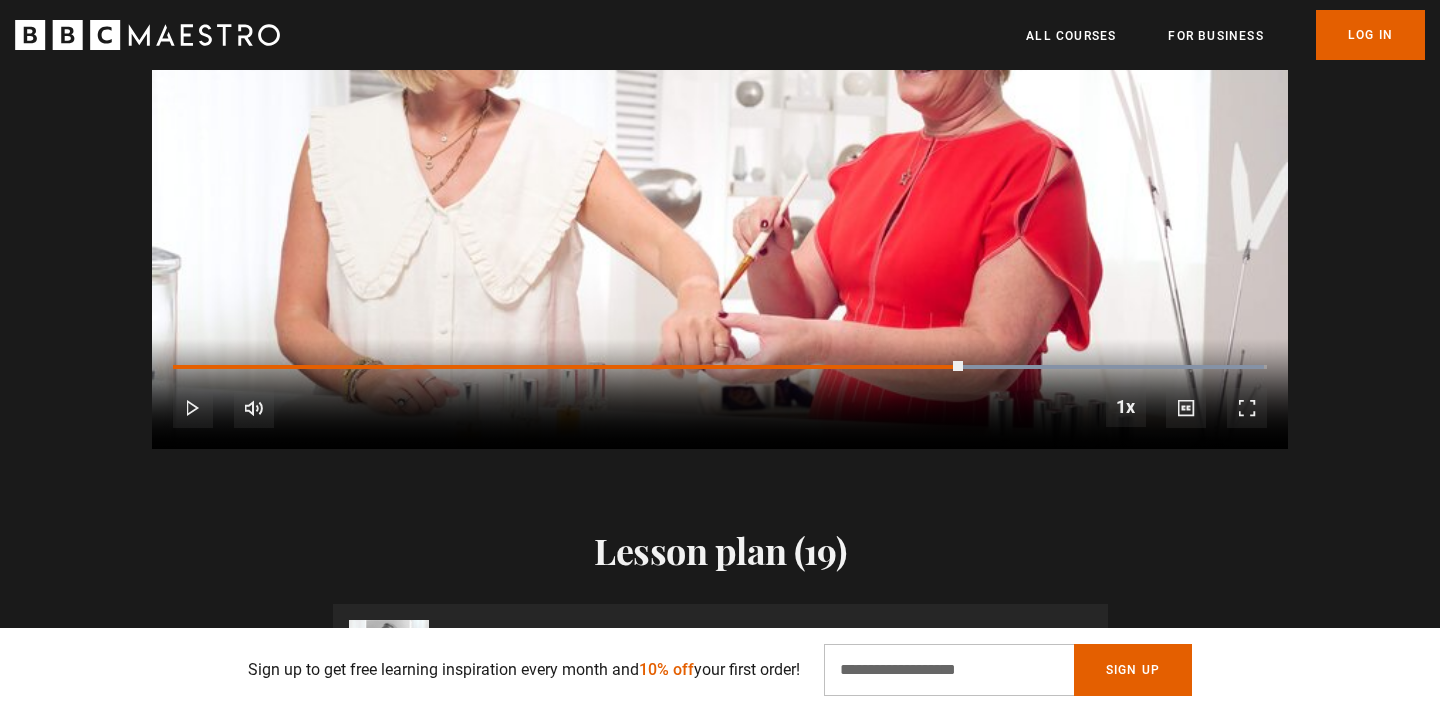click at bounding box center [193, 408] 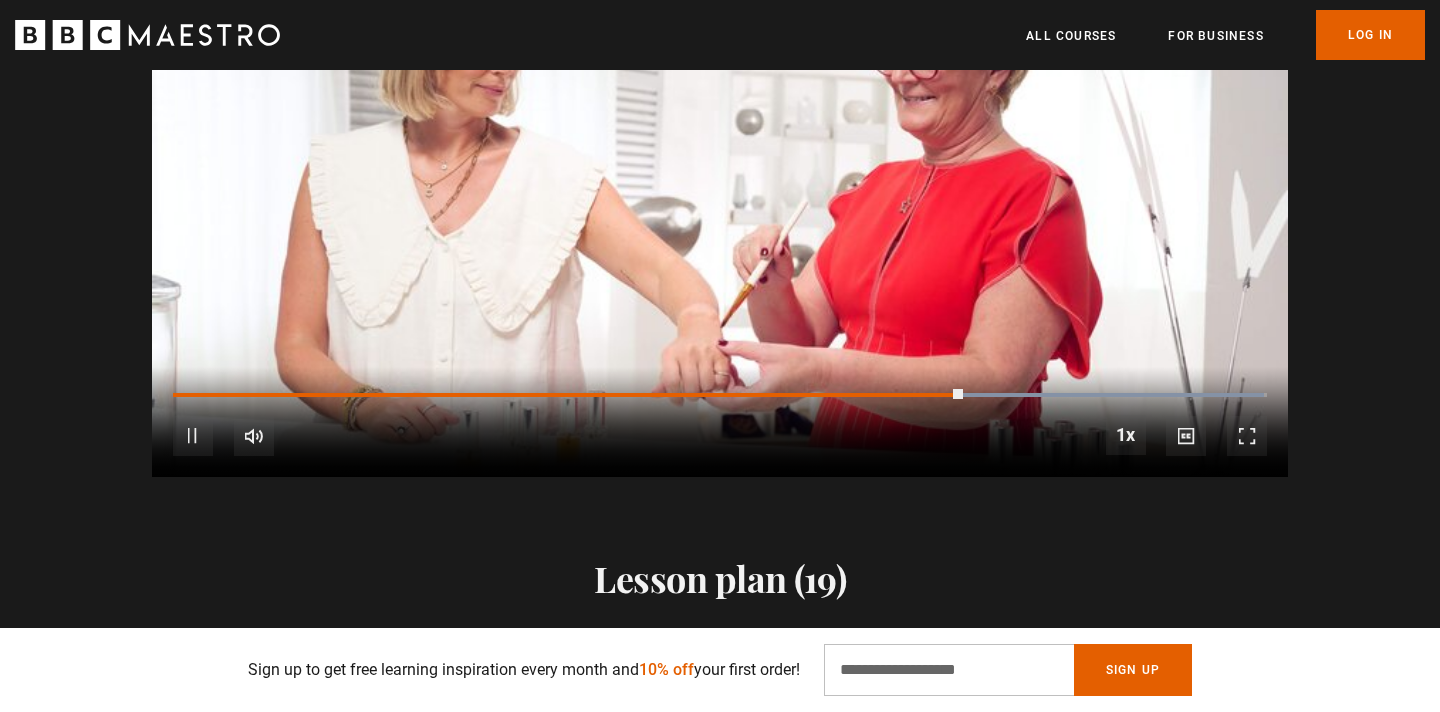 scroll, scrollTop: 1907, scrollLeft: 0, axis: vertical 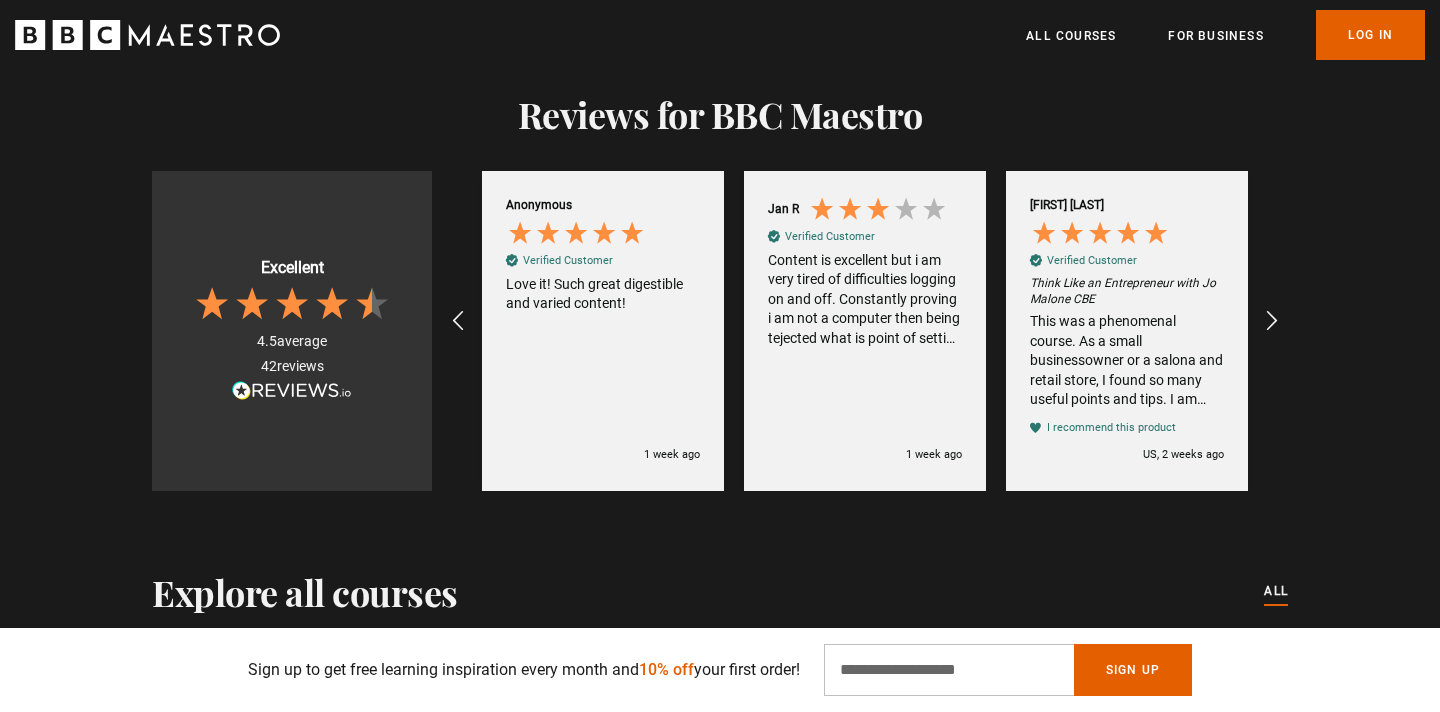 click on "Jan R
Verified Customer Content is excellent but i am very tired of difficulties logging on and off. Constantly proving i am not a computer then being tejected what is point of setting up password 1 week ago" at bounding box center [865, 331] 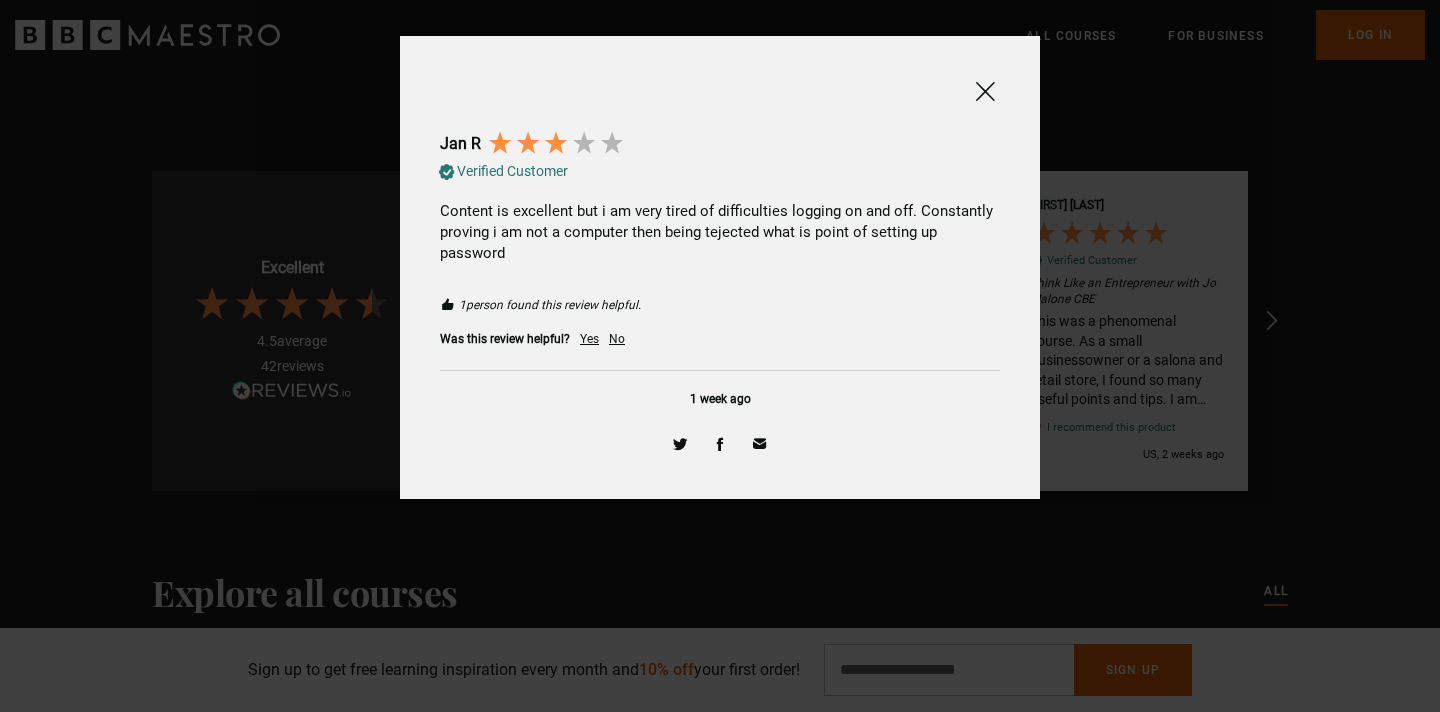 click at bounding box center [985, 91] 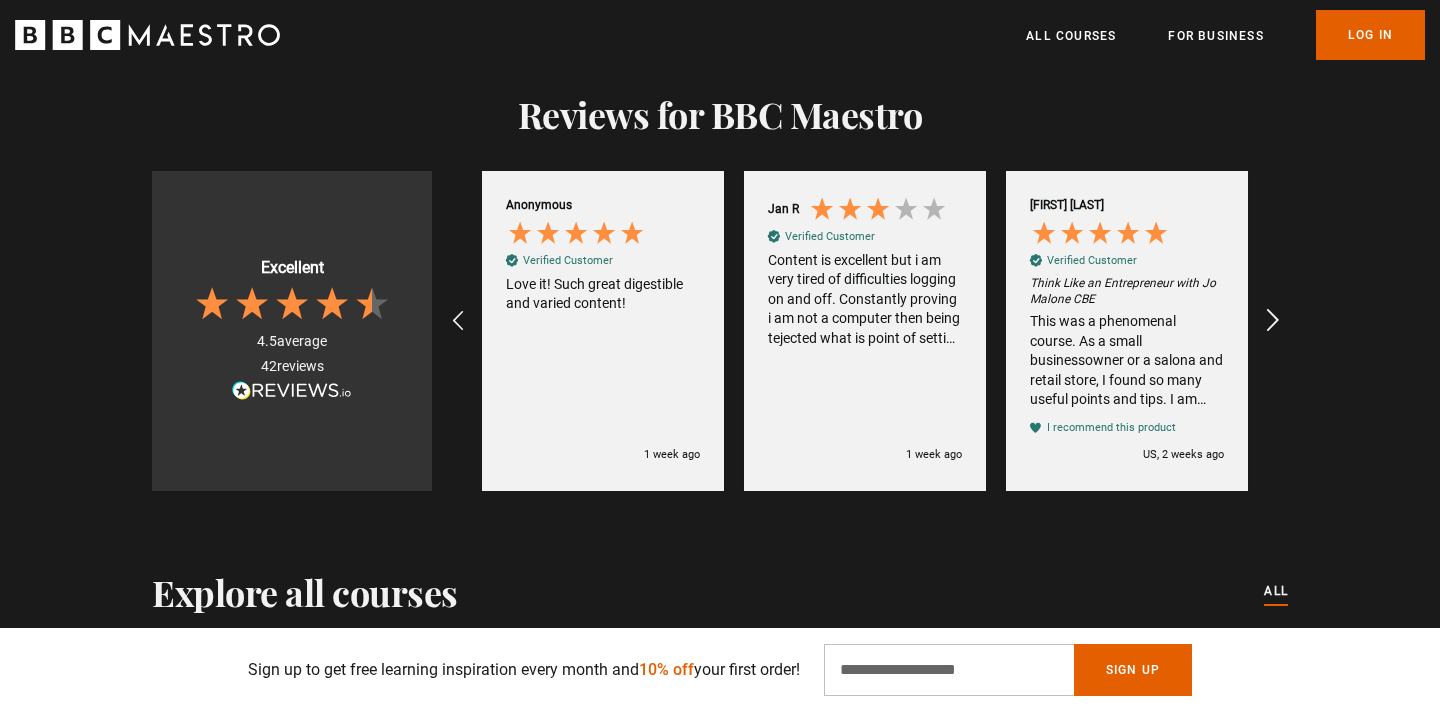 click at bounding box center (1273, 321) 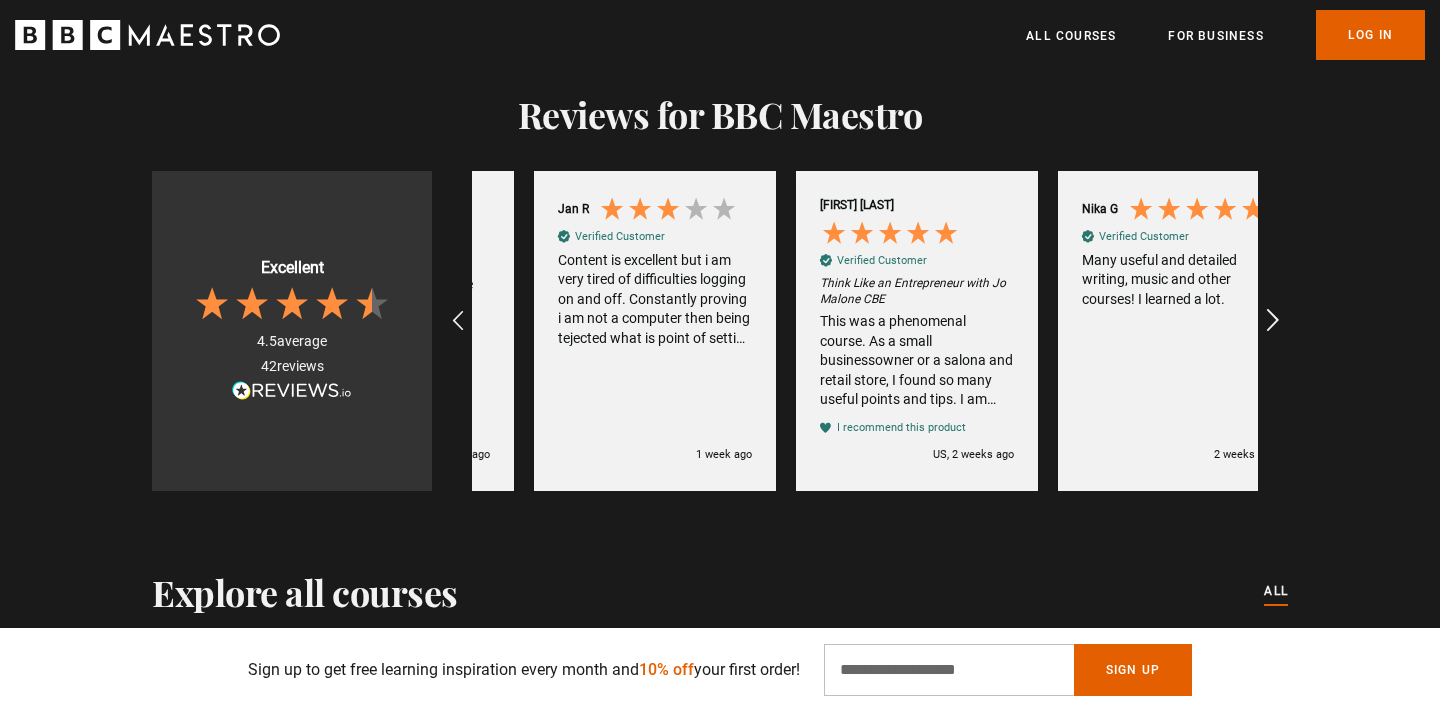 scroll, scrollTop: 0, scrollLeft: 524, axis: horizontal 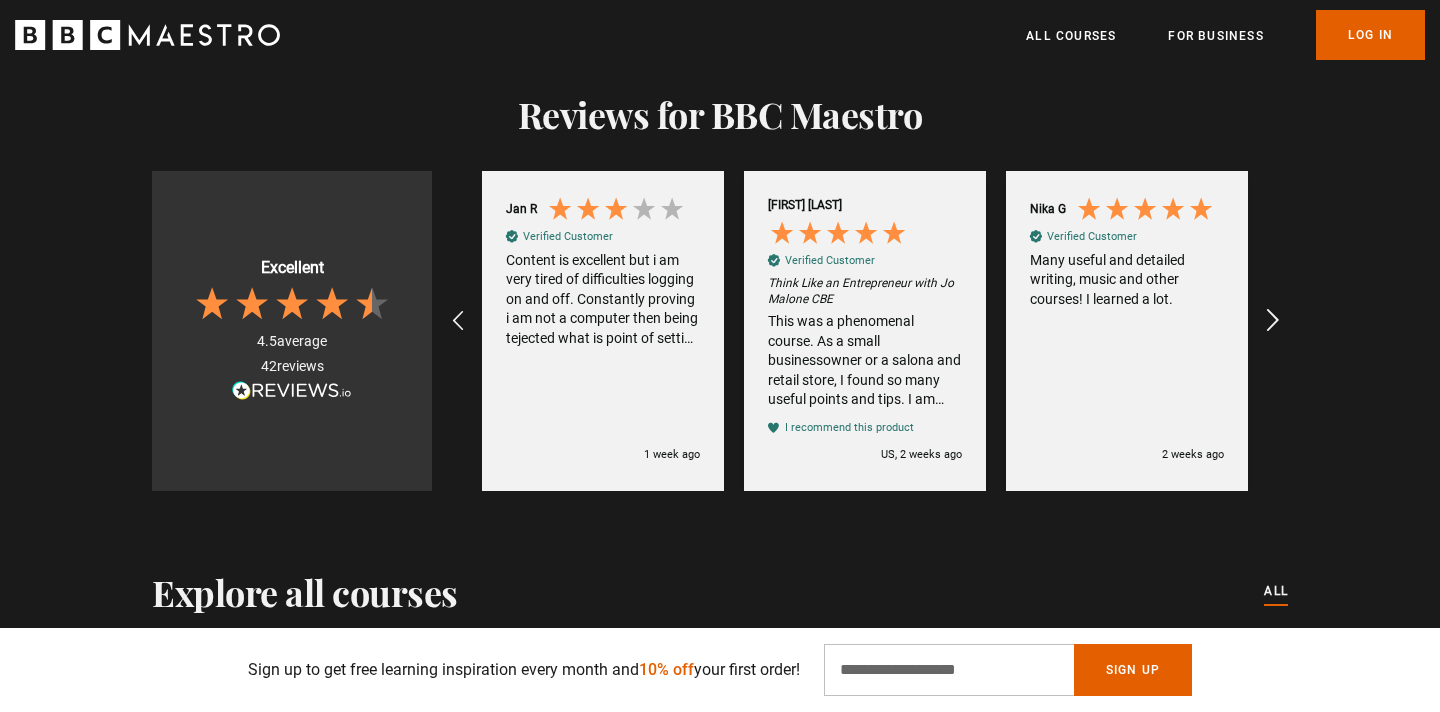 click at bounding box center [1273, 321] 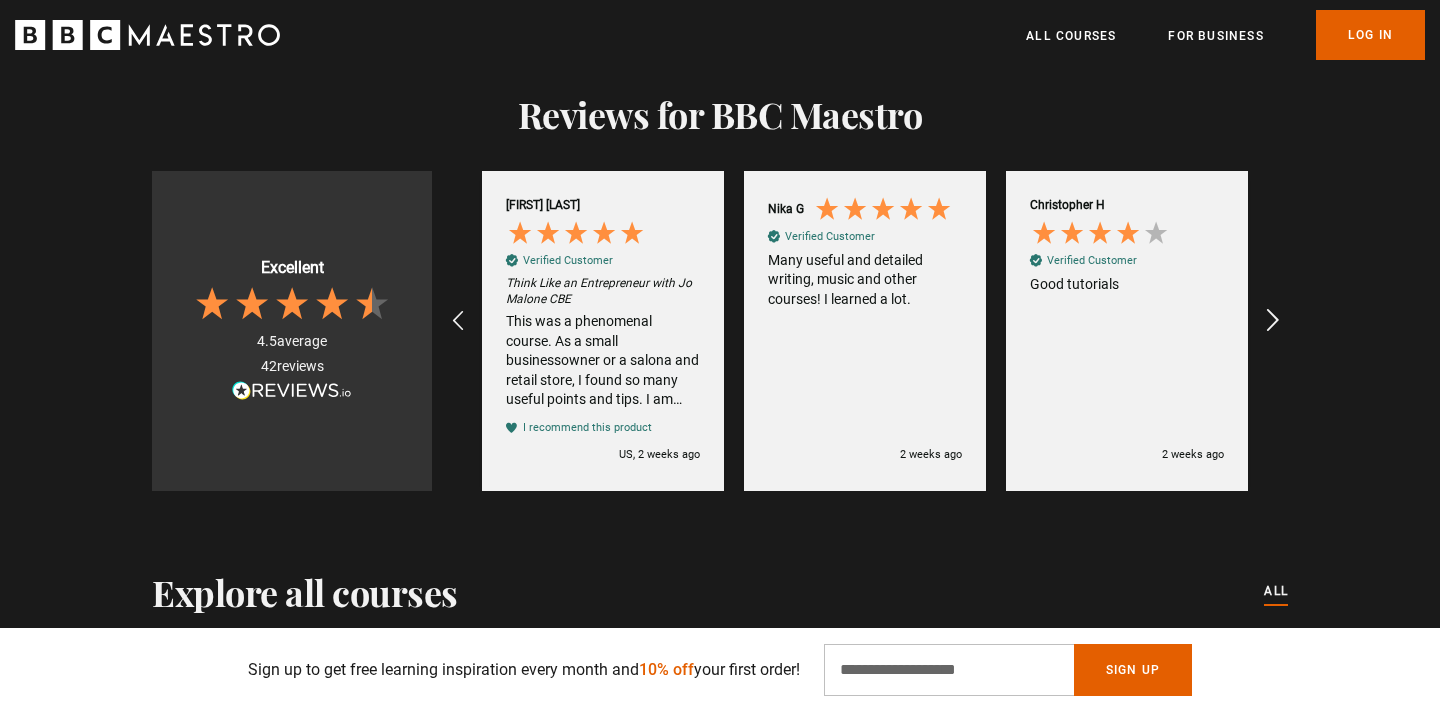 click at bounding box center (1273, 321) 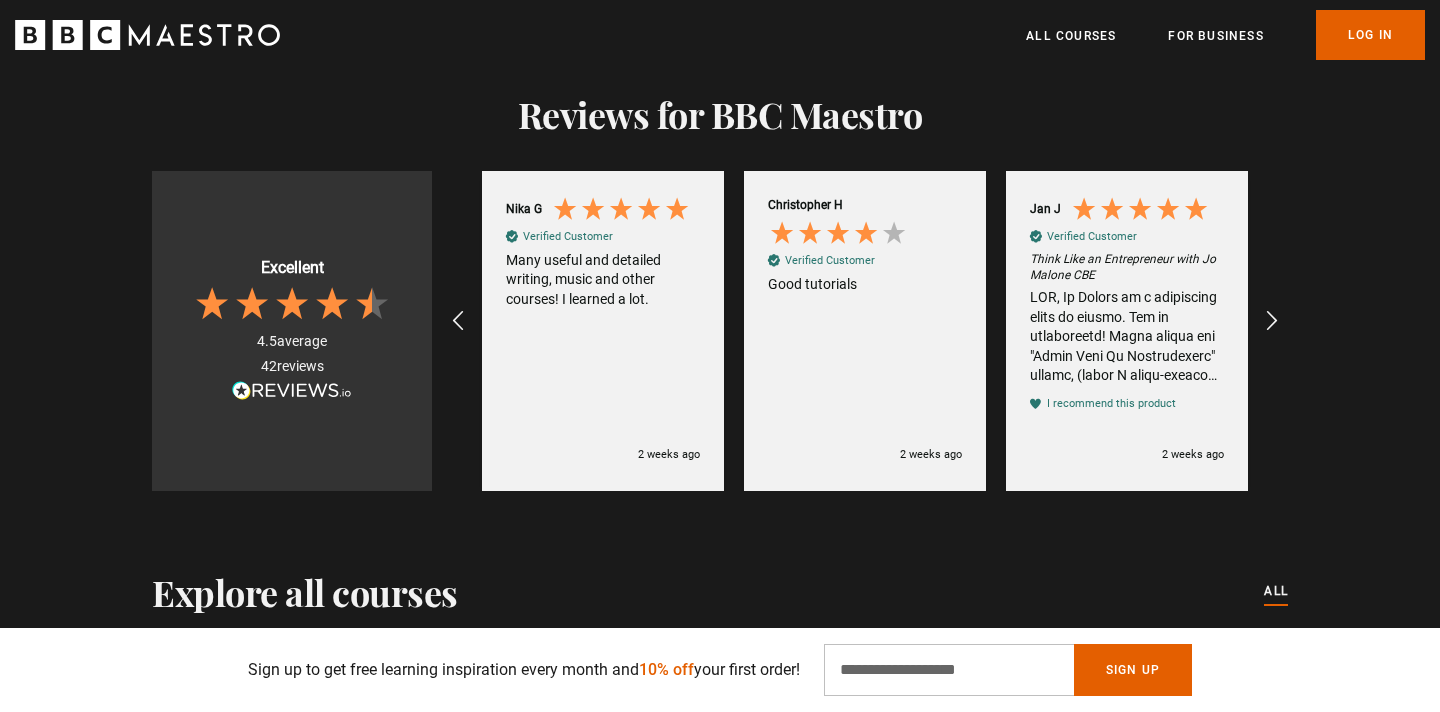 click at bounding box center [1127, 337] 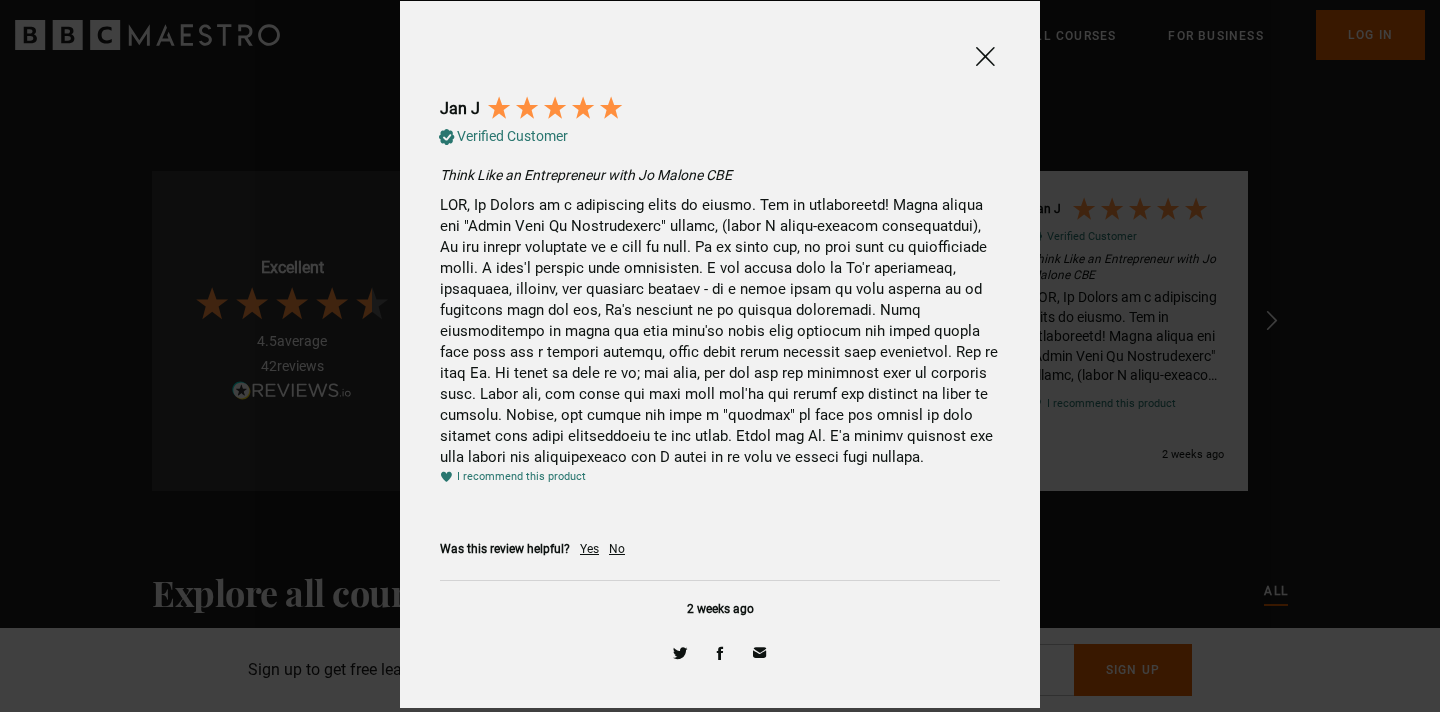 scroll, scrollTop: 34, scrollLeft: 0, axis: vertical 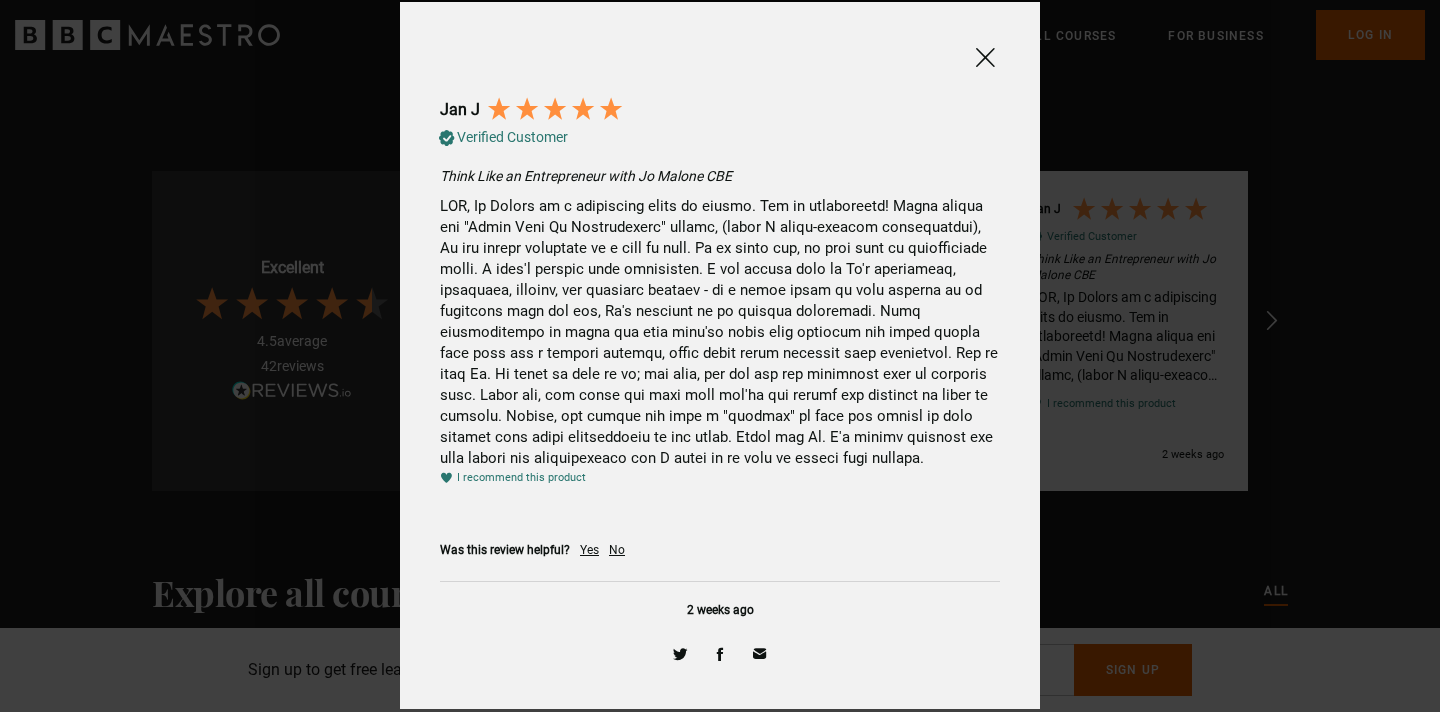 click at bounding box center [985, 57] 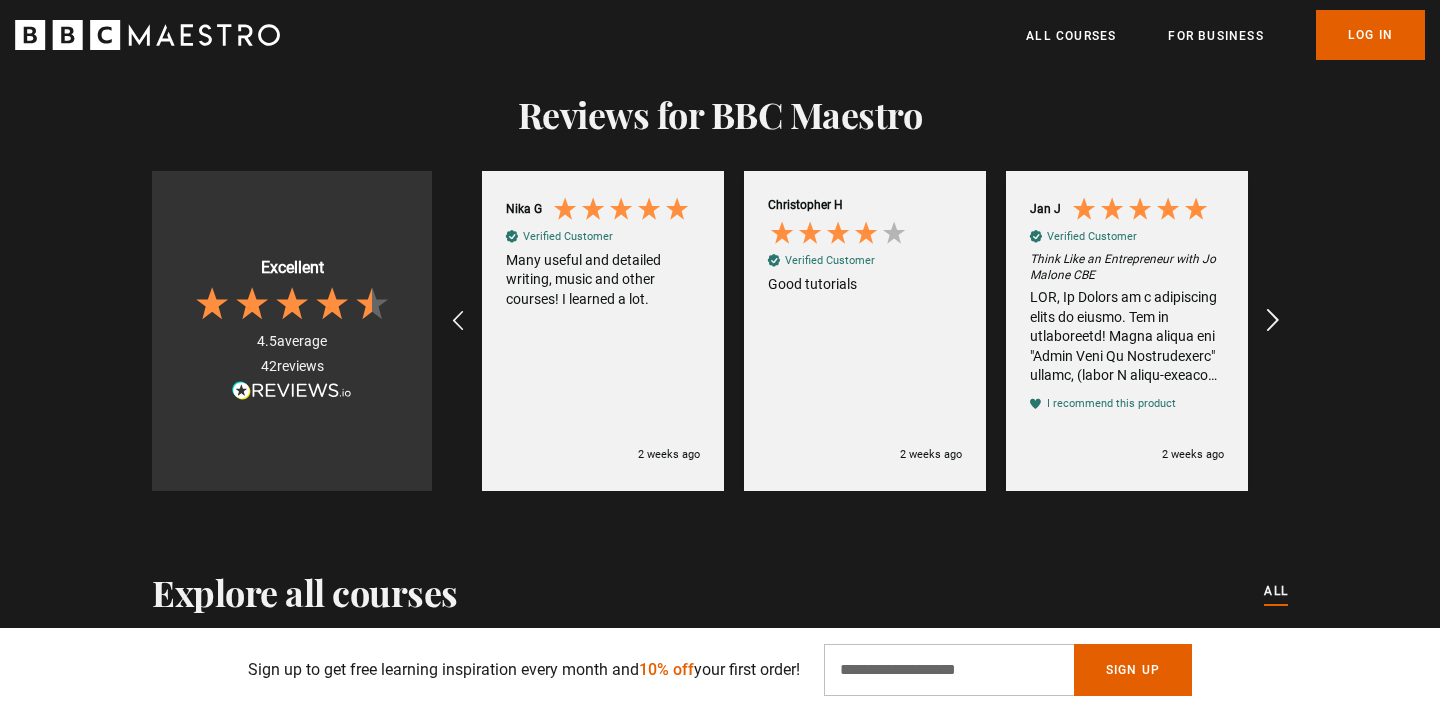 click at bounding box center (1273, 321) 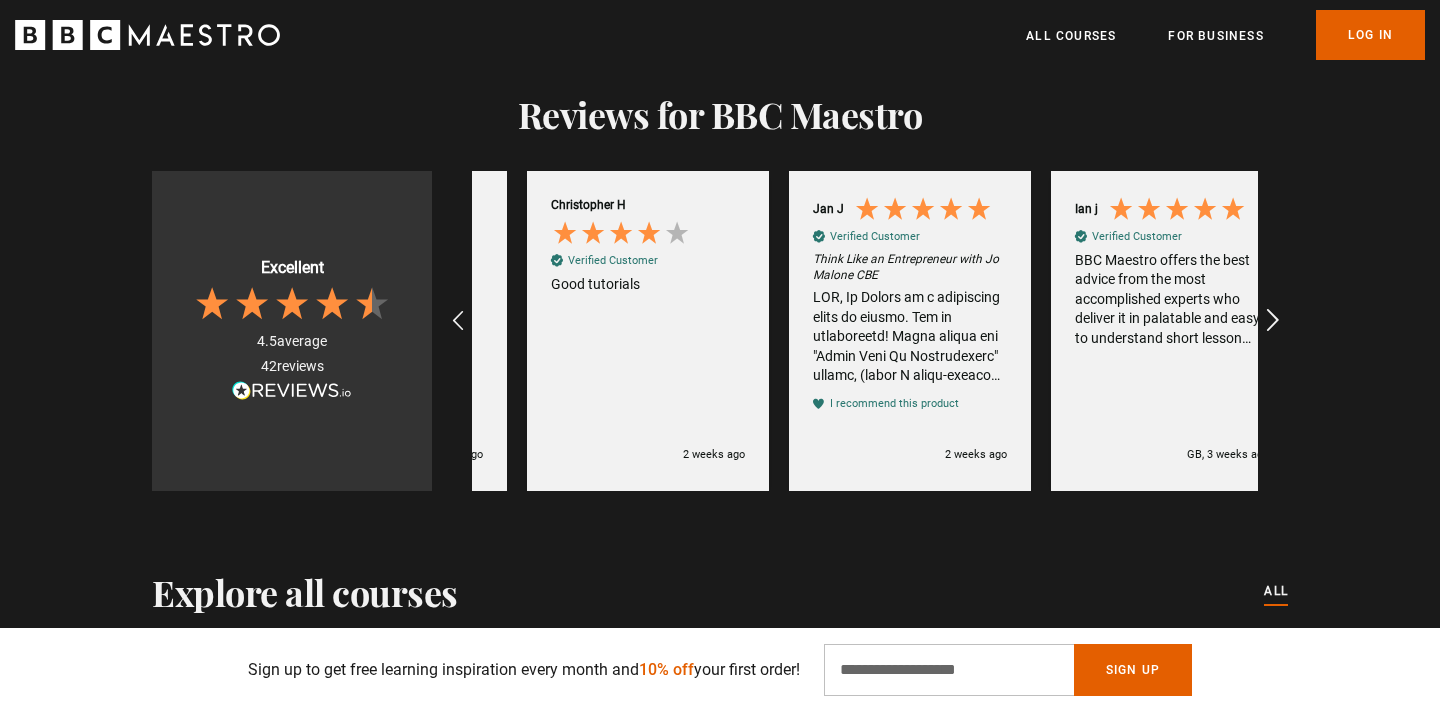 scroll, scrollTop: 0, scrollLeft: 1310, axis: horizontal 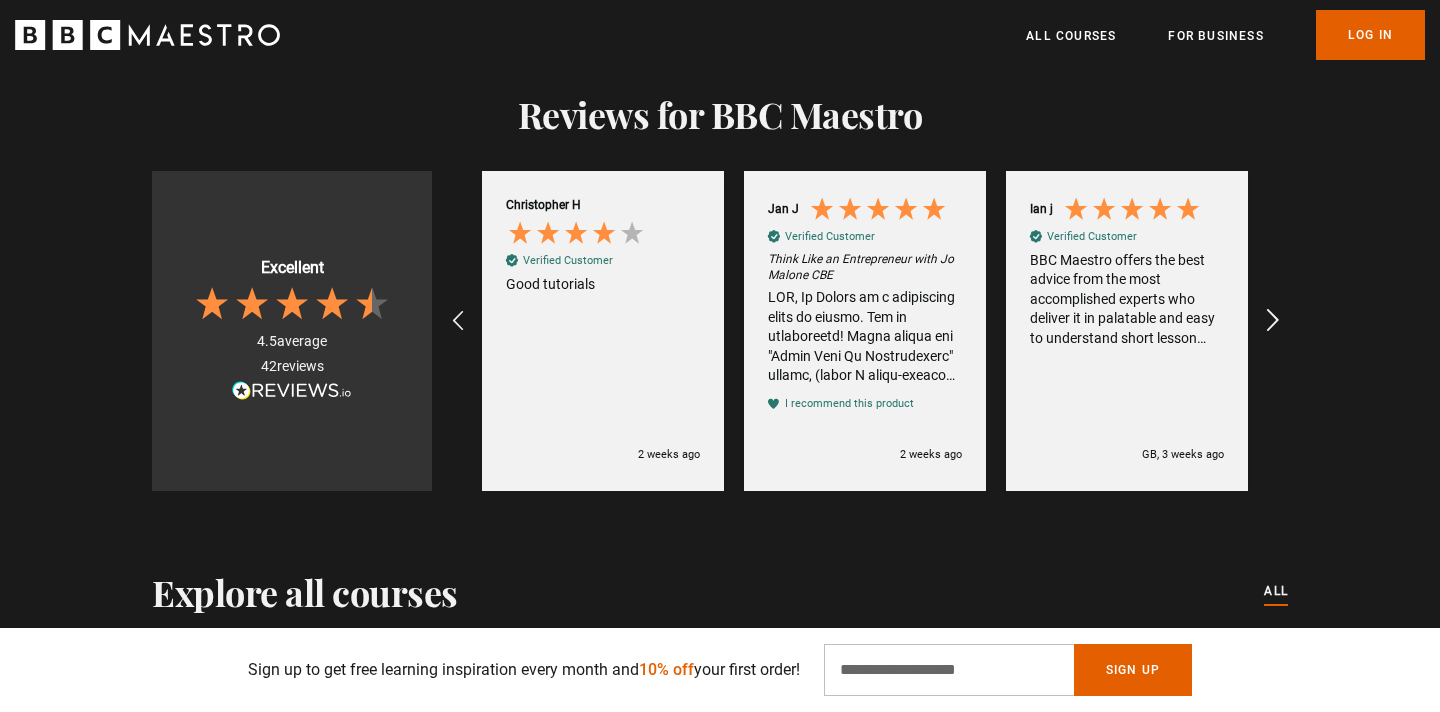 click at bounding box center [1273, 321] 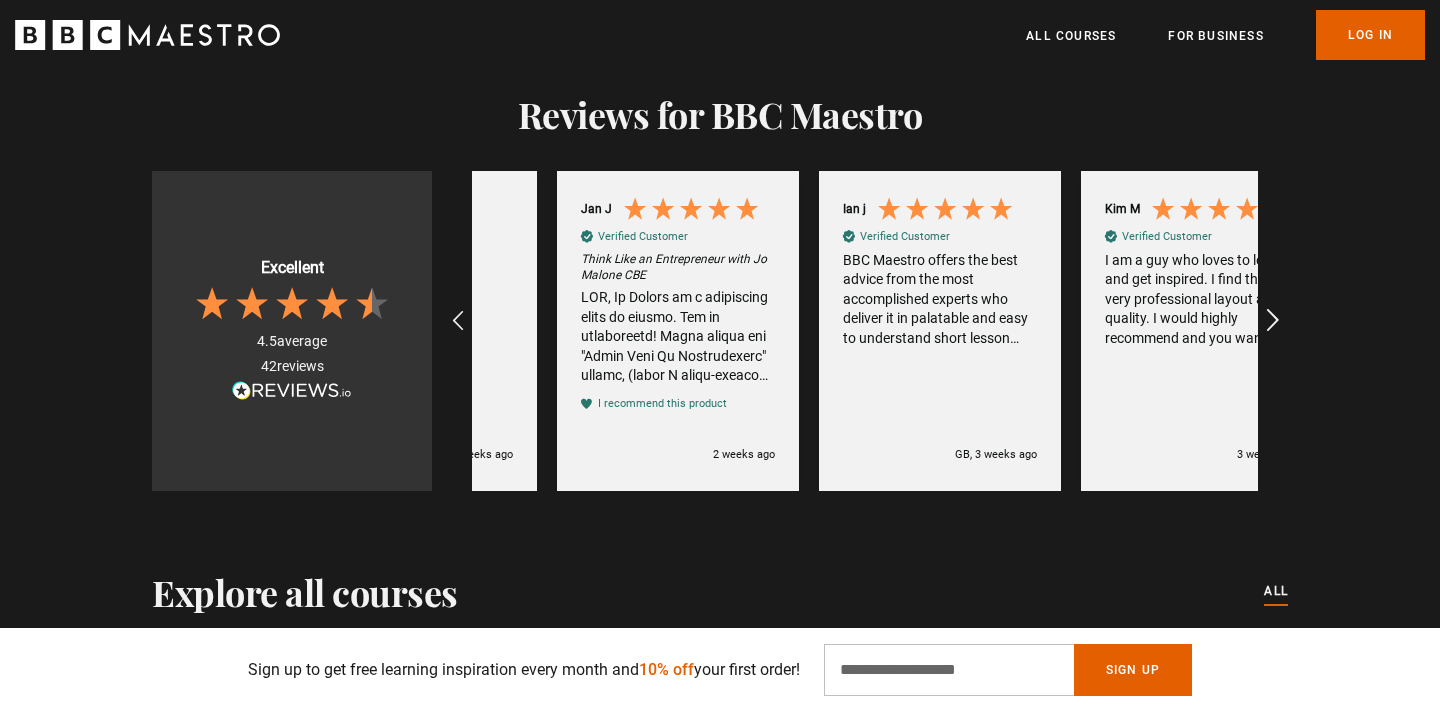 scroll, scrollTop: 0, scrollLeft: 1572, axis: horizontal 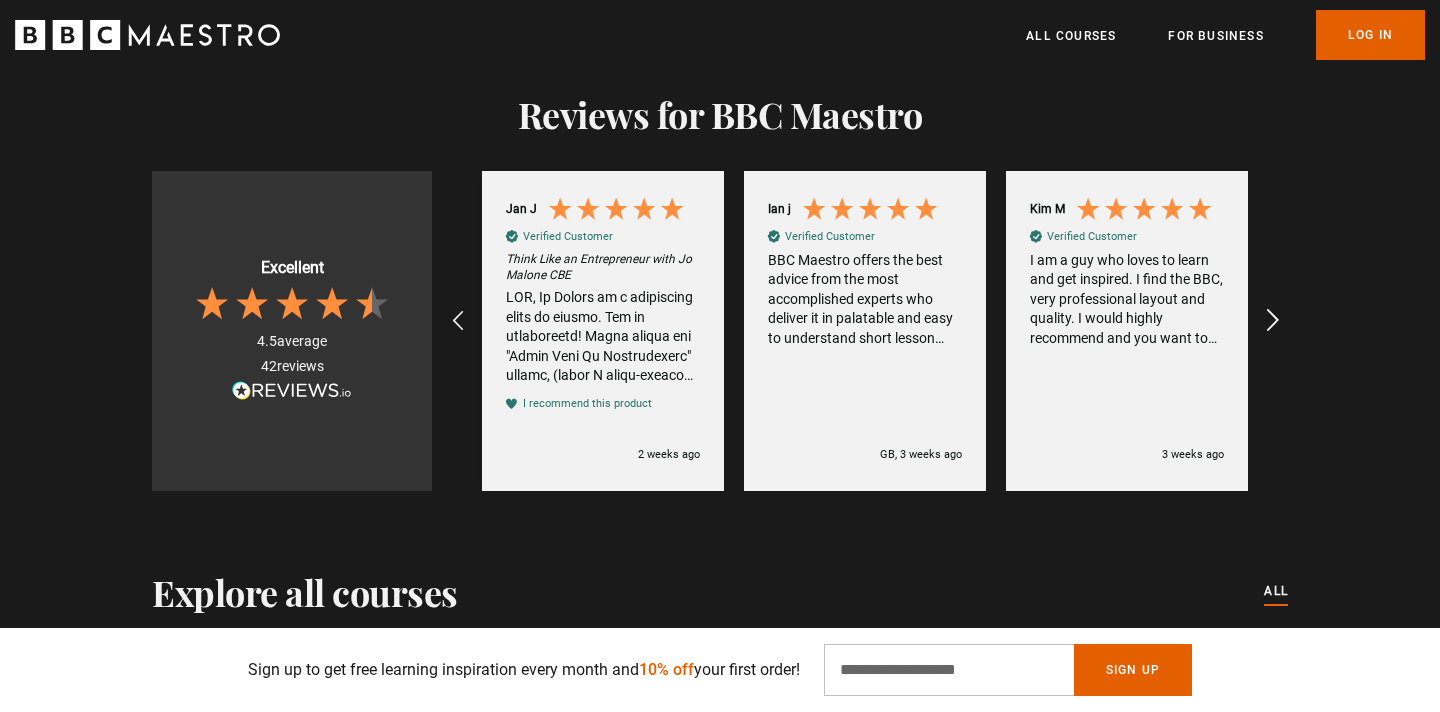click at bounding box center (1273, 321) 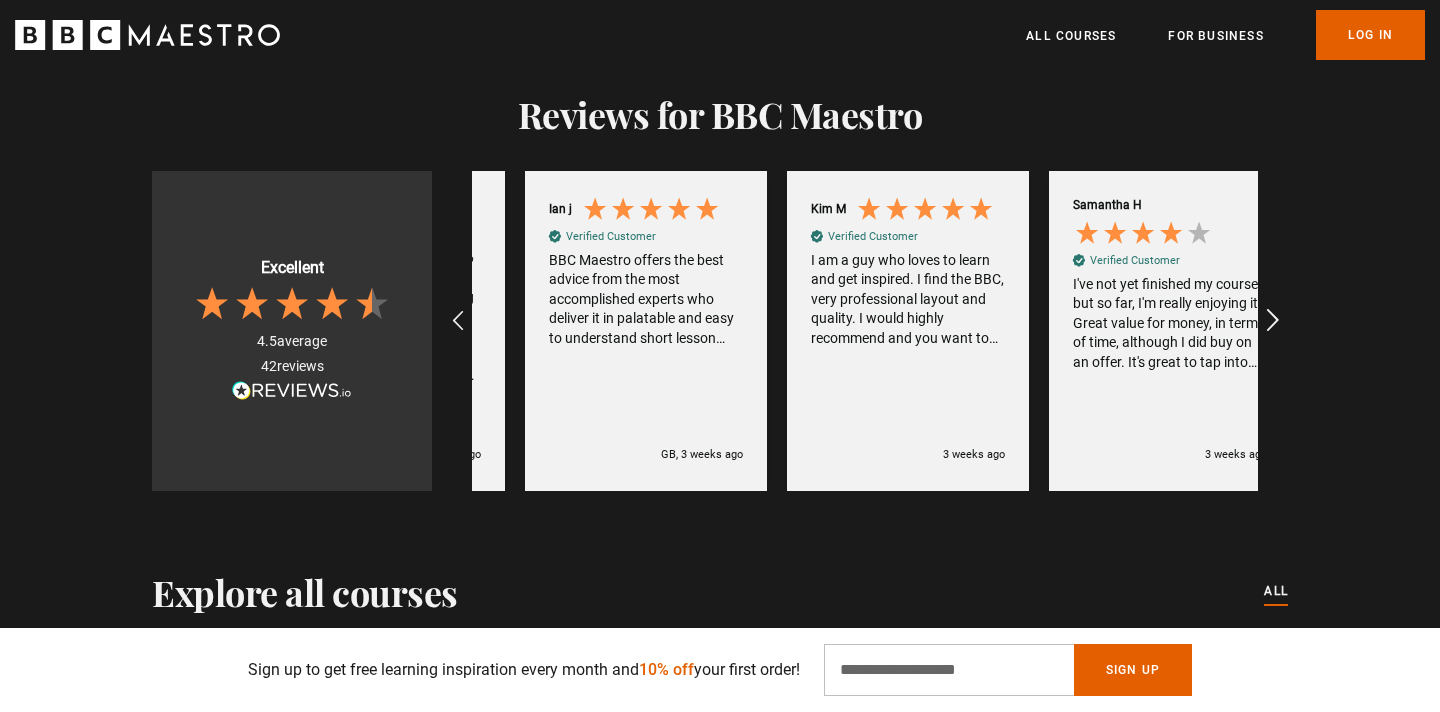scroll, scrollTop: 0, scrollLeft: 1834, axis: horizontal 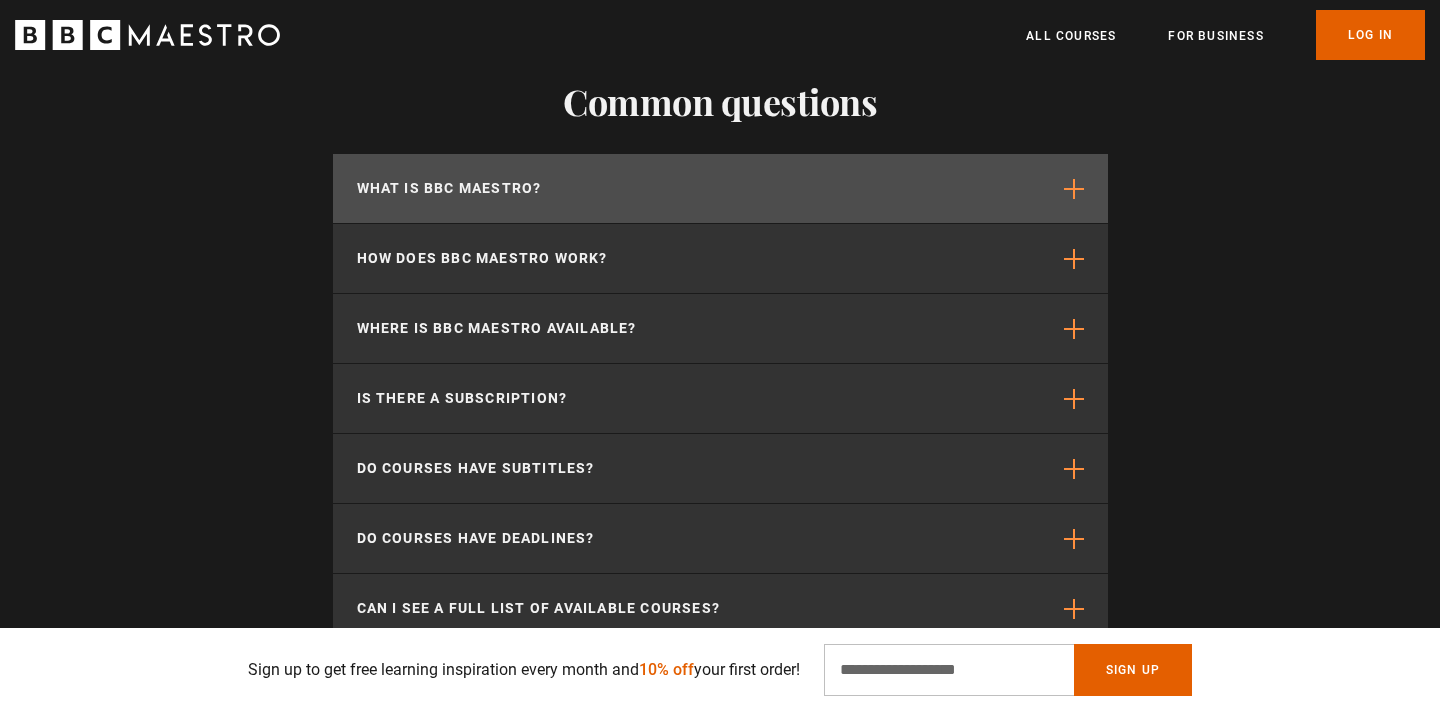 click at bounding box center [1074, 189] 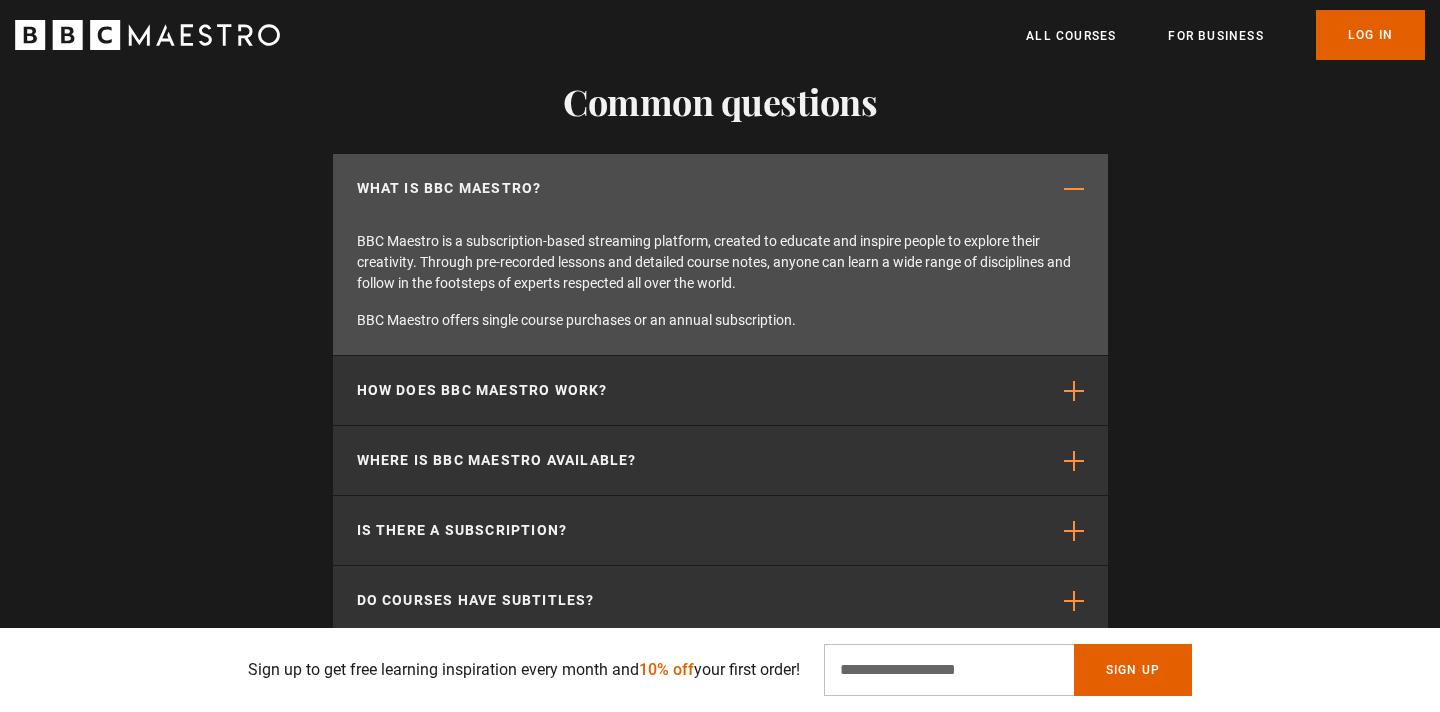 scroll, scrollTop: 3930, scrollLeft: 0, axis: vertical 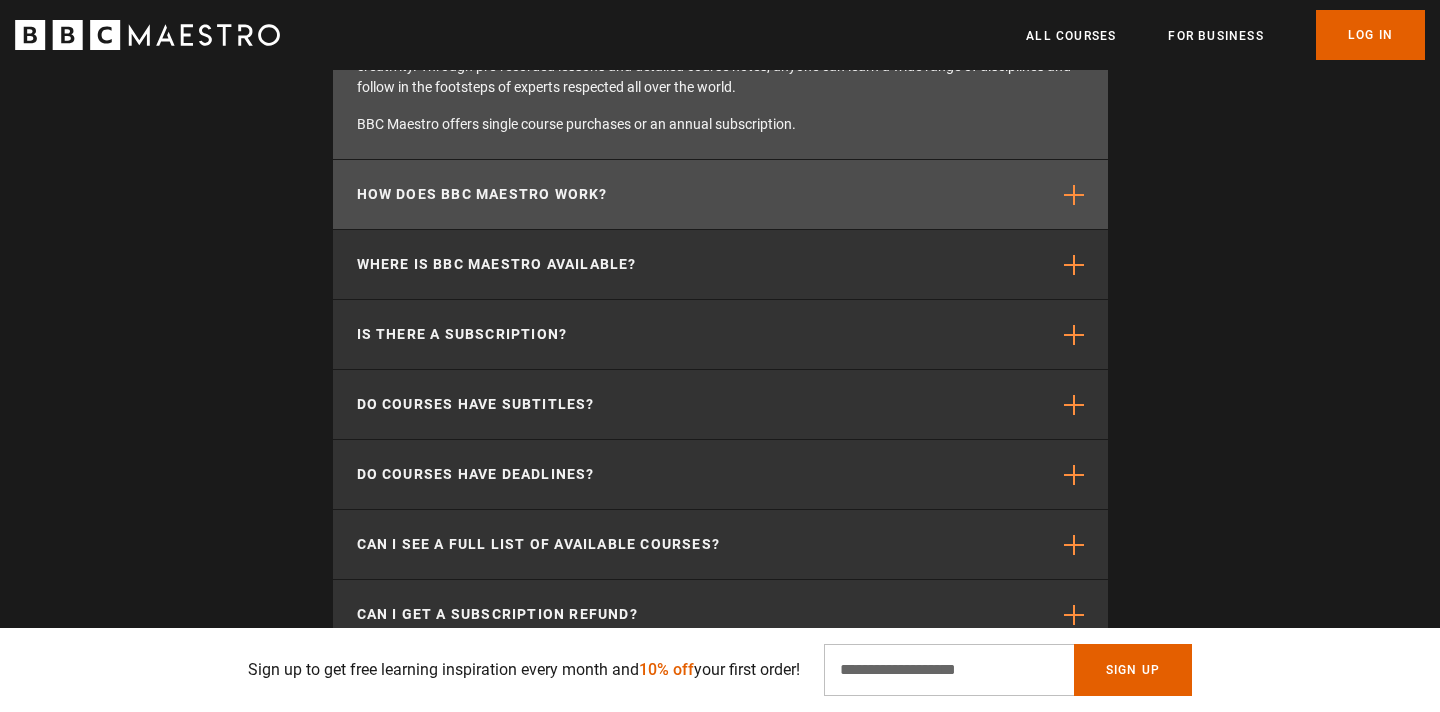 click at bounding box center (1074, 195) 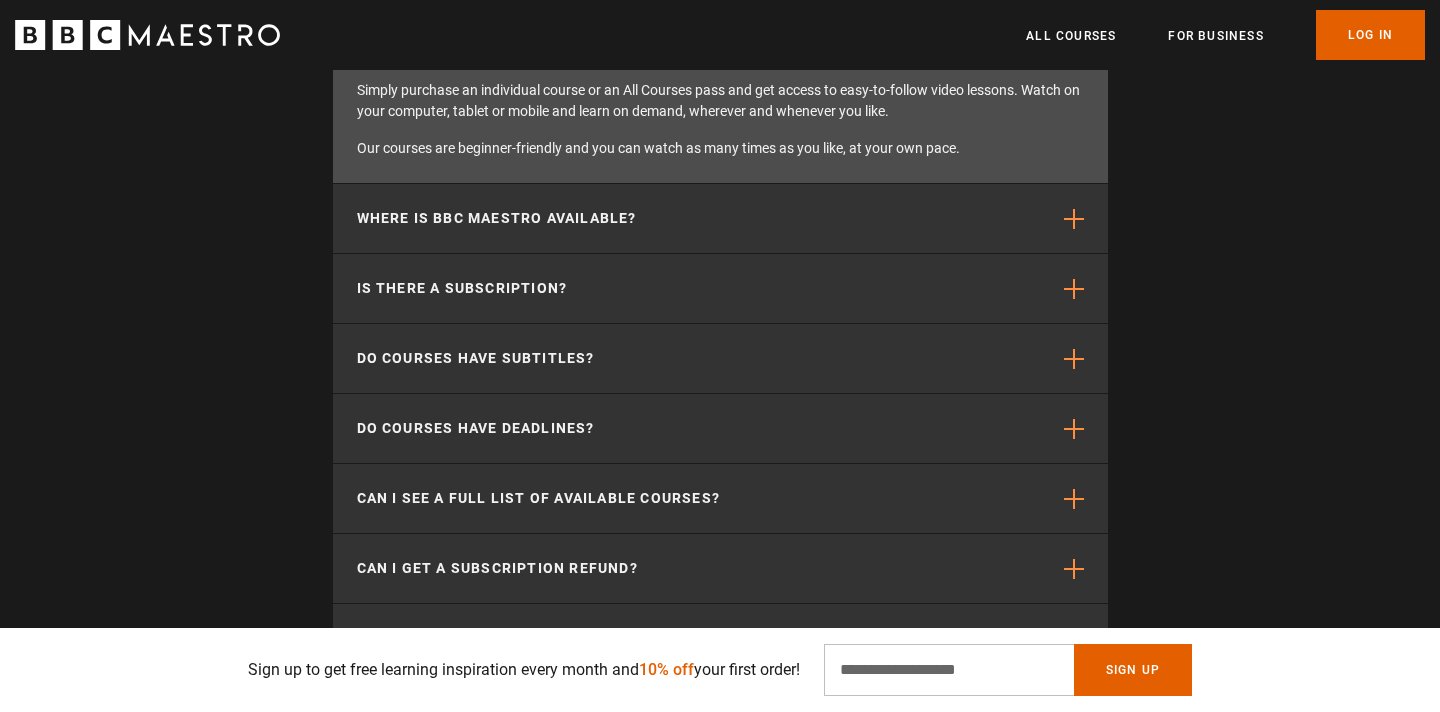 scroll, scrollTop: 4125, scrollLeft: 0, axis: vertical 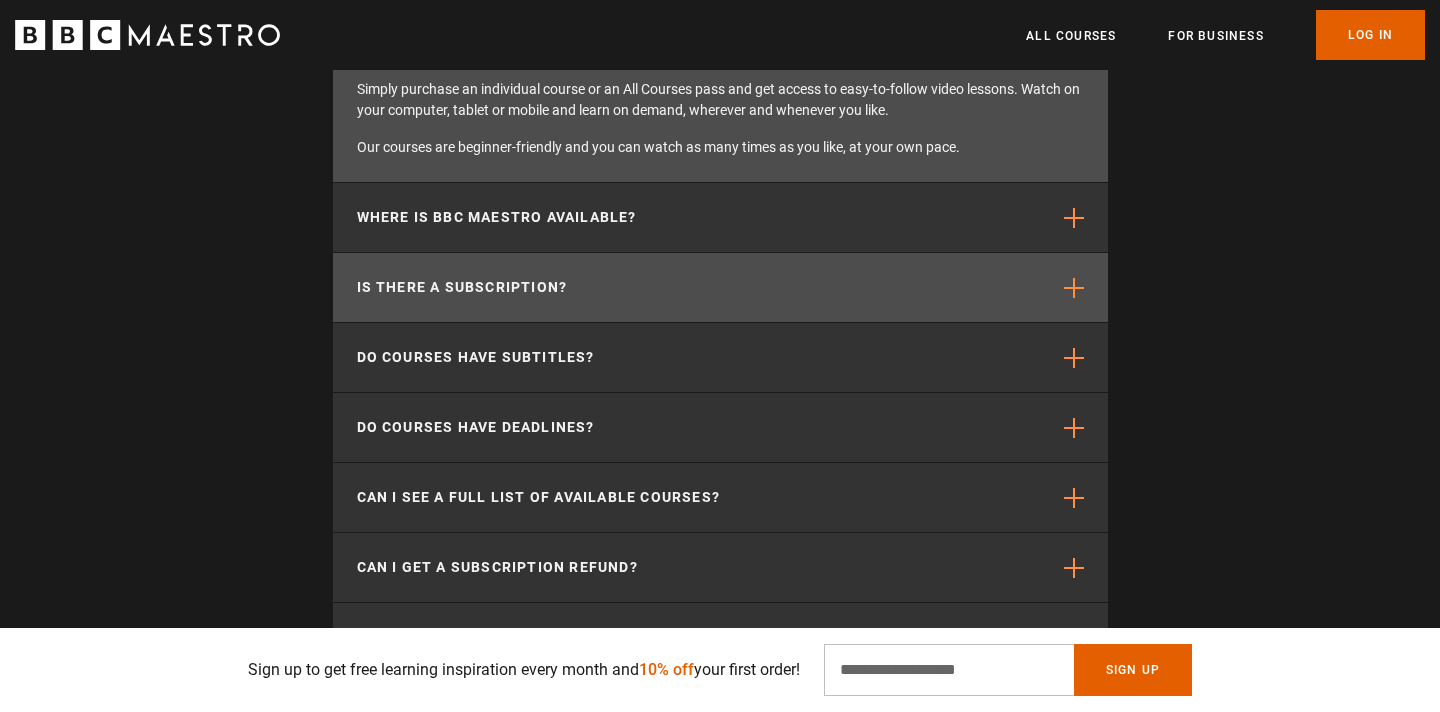 click at bounding box center (1074, 288) 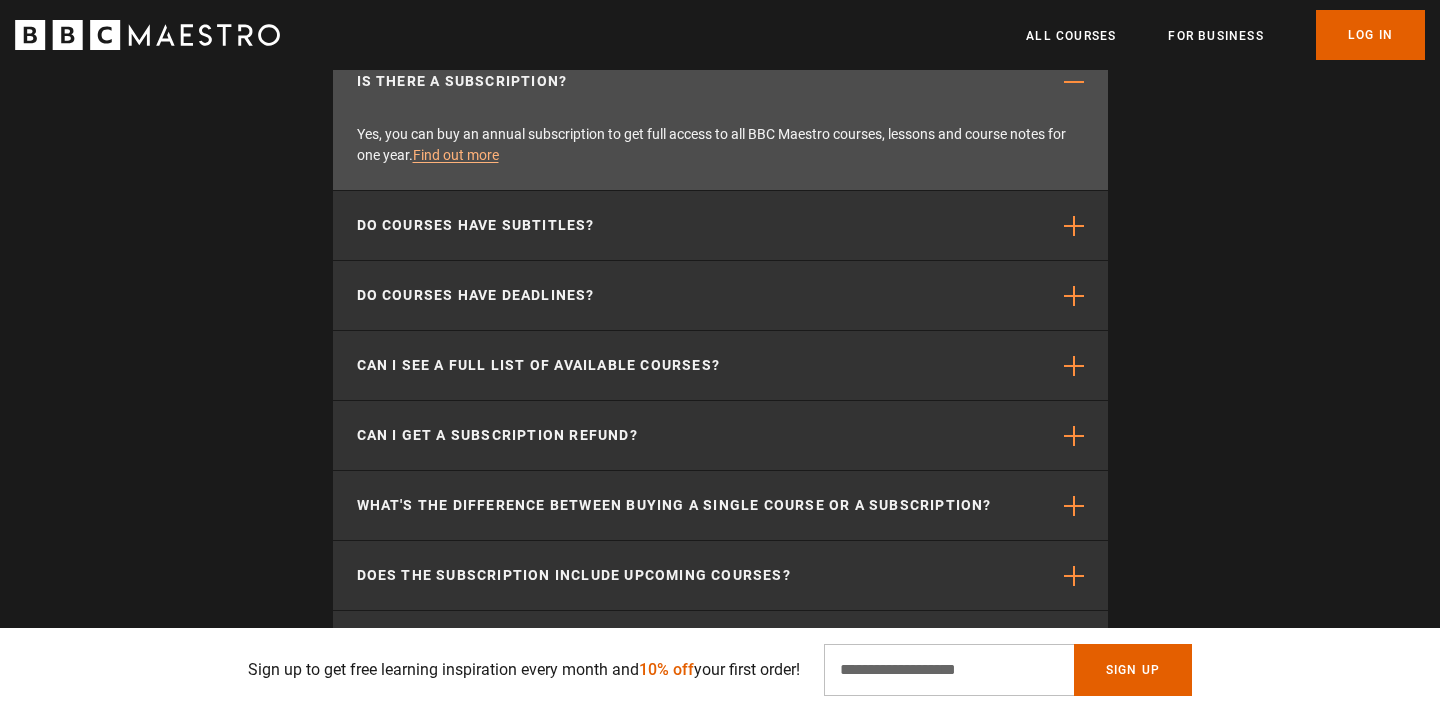 scroll, scrollTop: 4222, scrollLeft: 0, axis: vertical 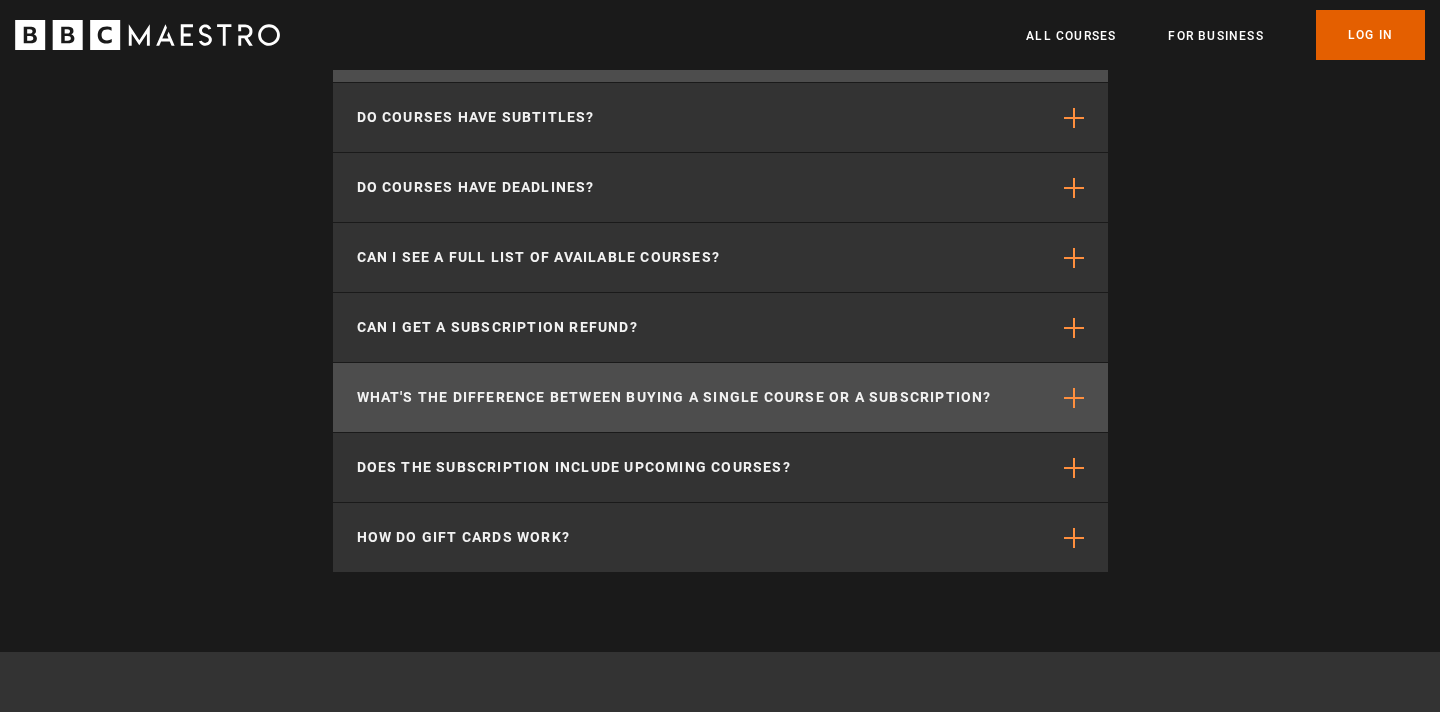 click at bounding box center [1074, 398] 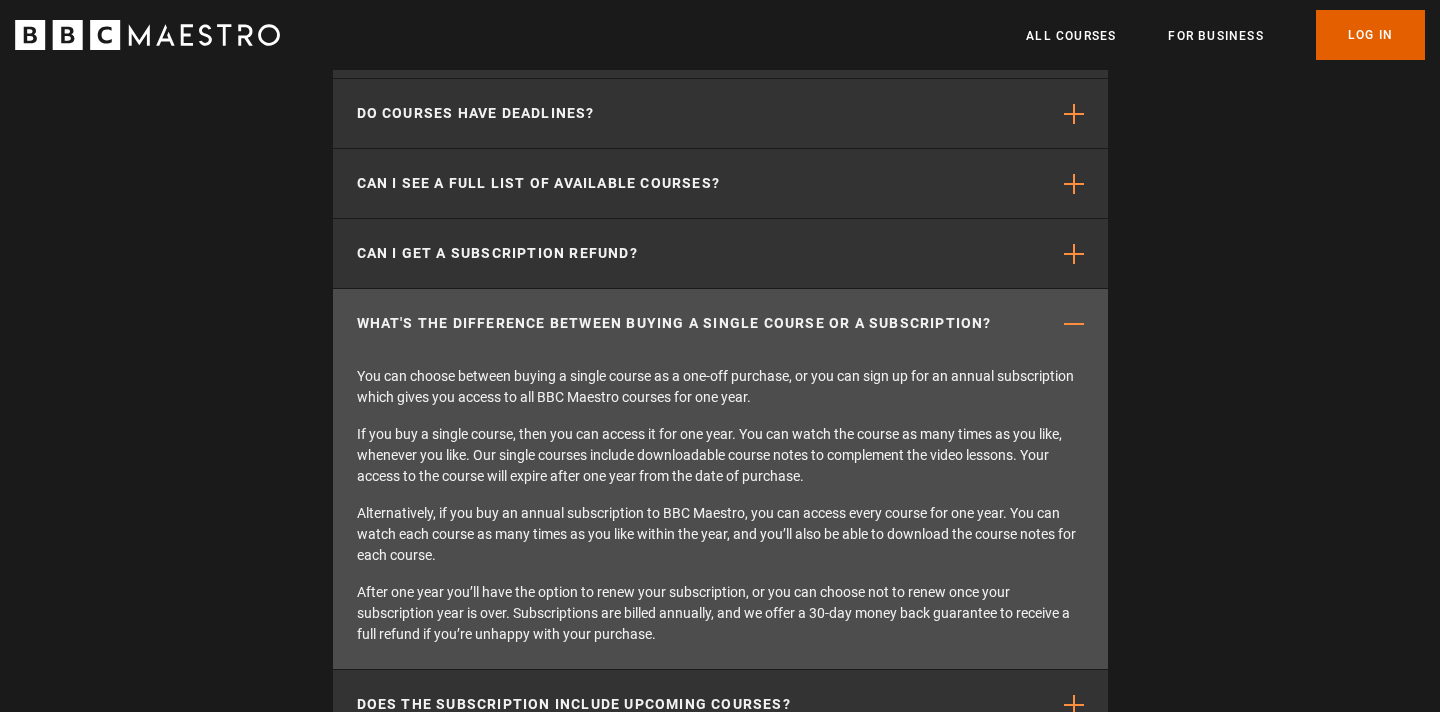 scroll, scrollTop: 0, scrollLeft: 3144, axis: horizontal 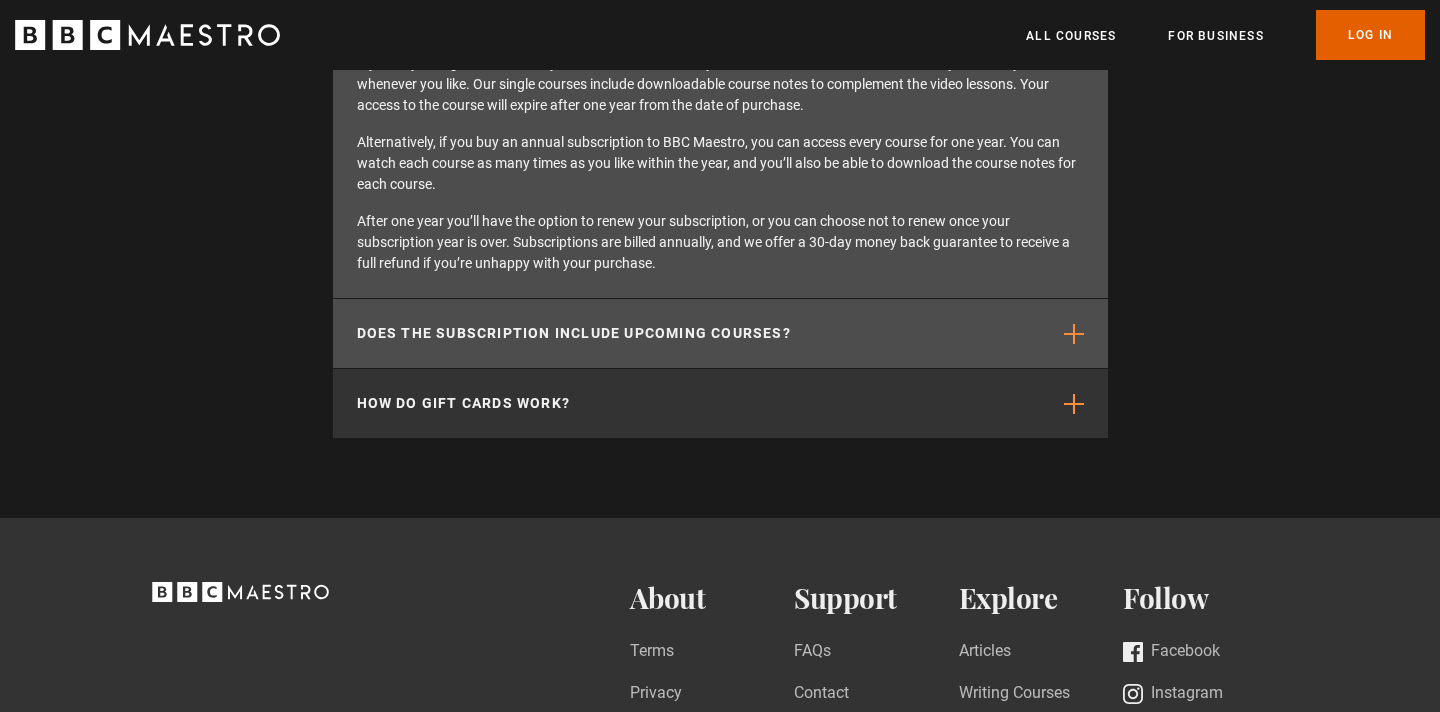 click at bounding box center [1074, 334] 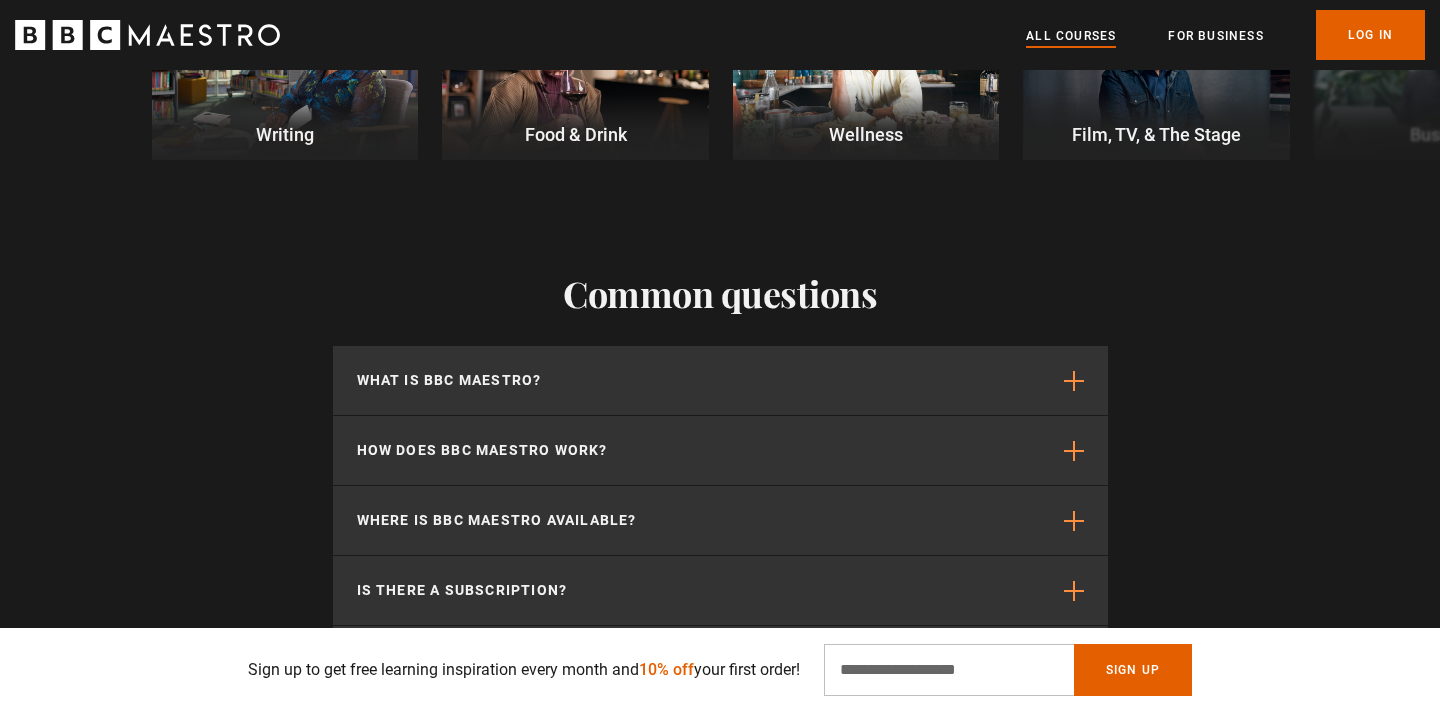 click on "All Courses" at bounding box center [1071, 36] 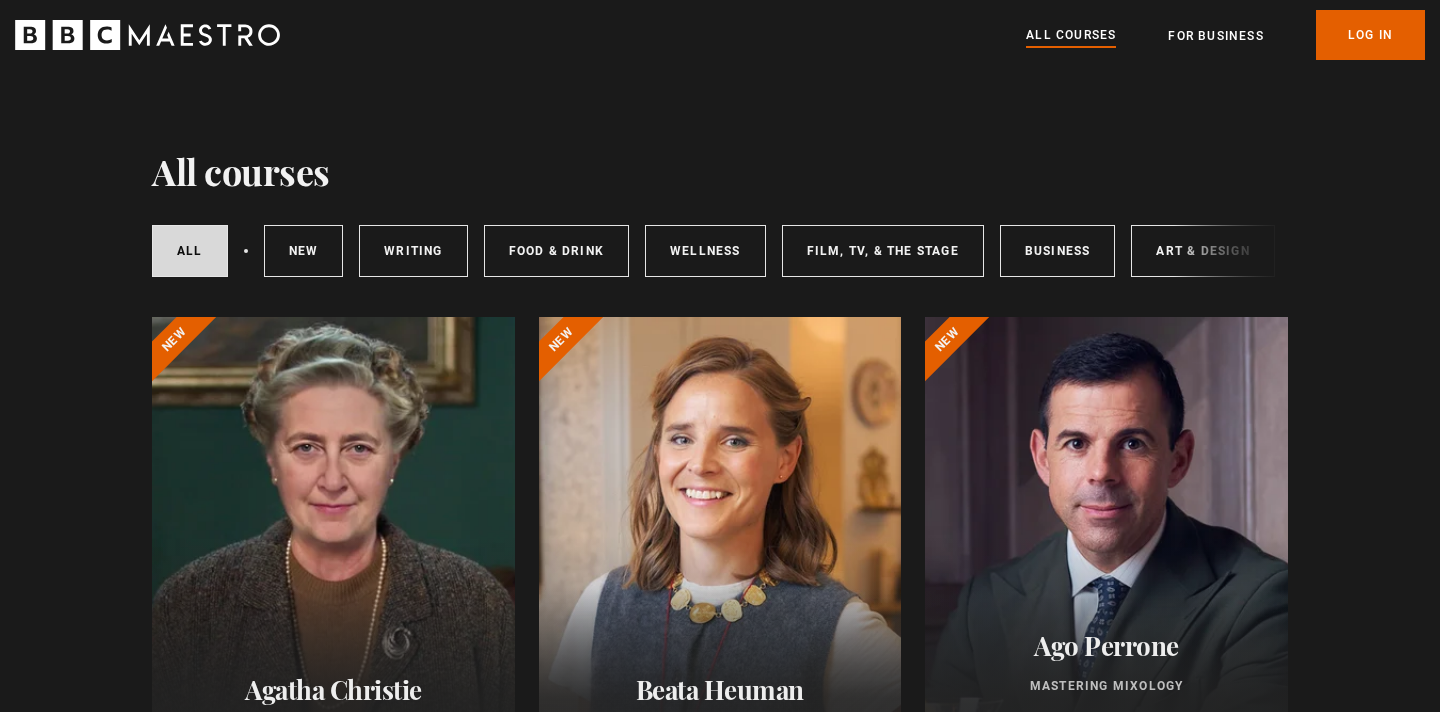 scroll, scrollTop: 0, scrollLeft: 0, axis: both 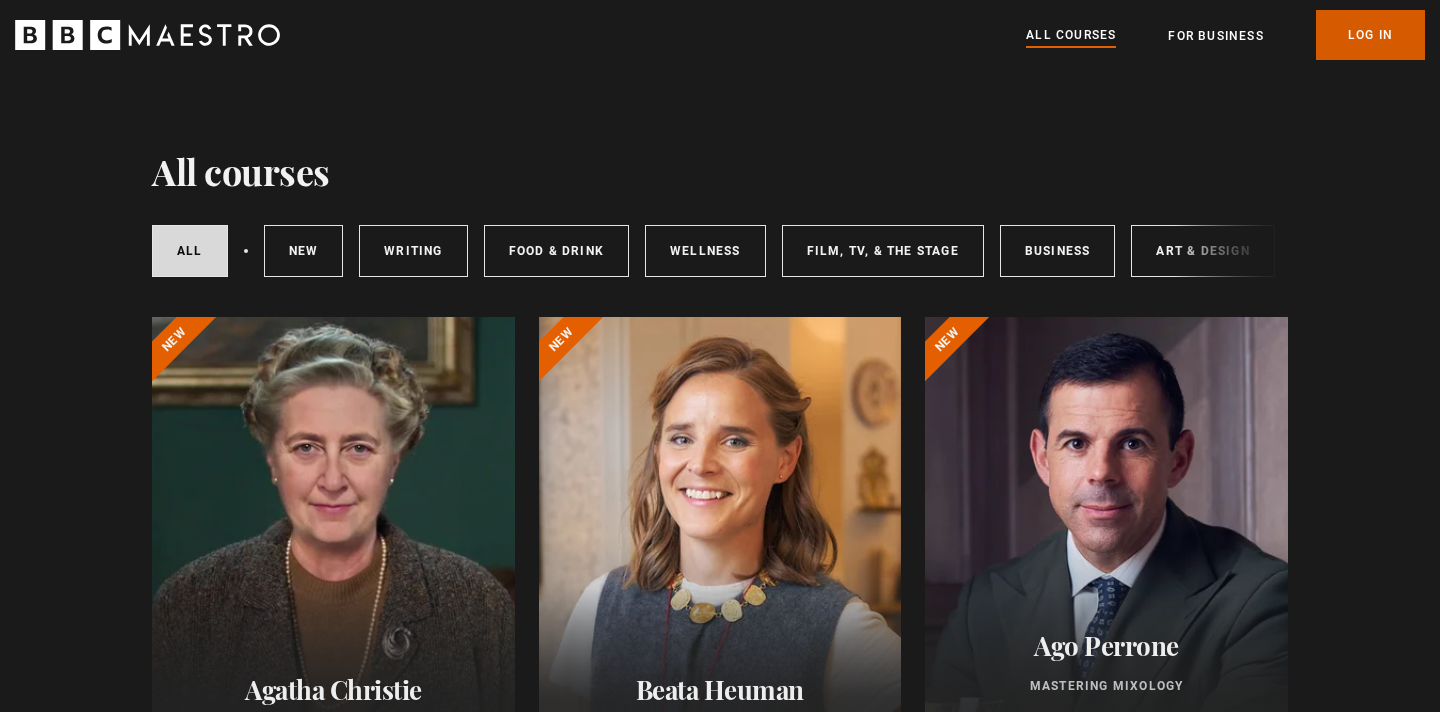 click on "Log In" at bounding box center (1370, 35) 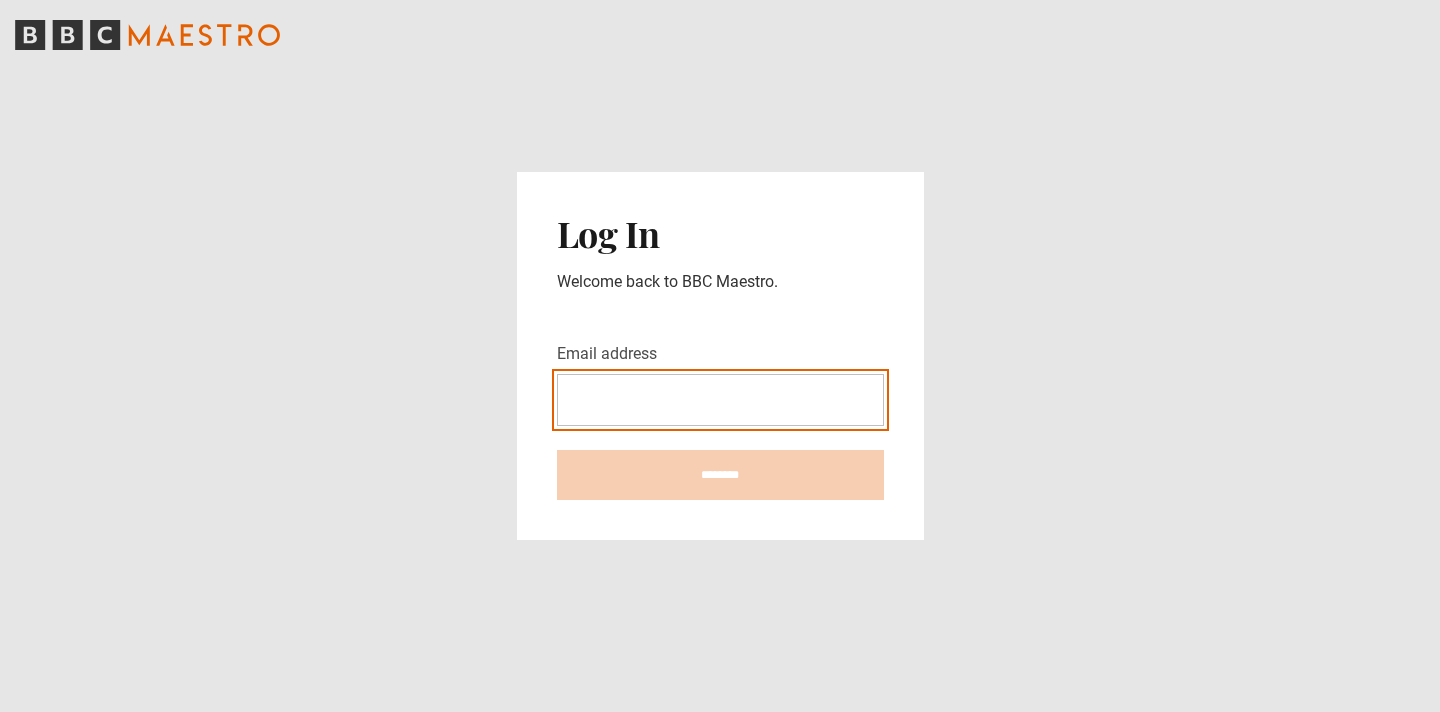 scroll, scrollTop: 0, scrollLeft: 0, axis: both 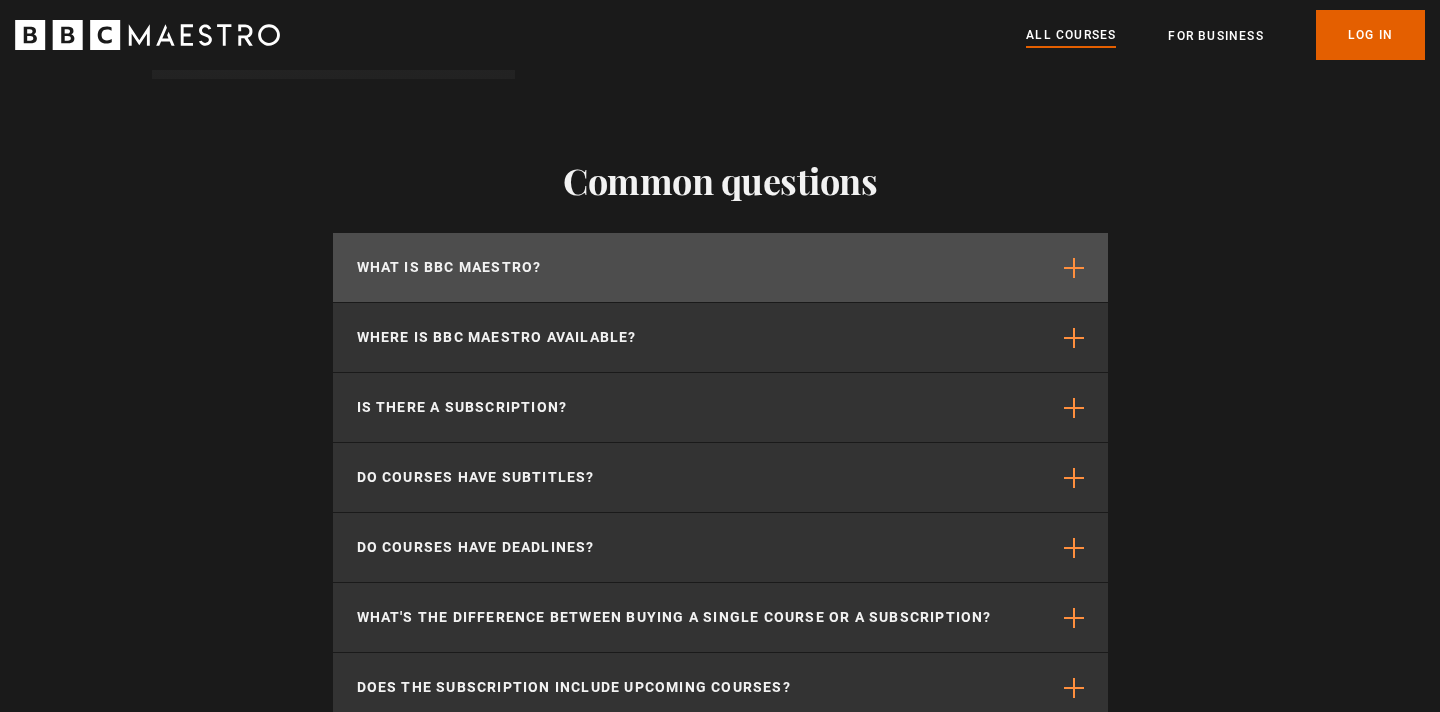 click at bounding box center (1074, 268) 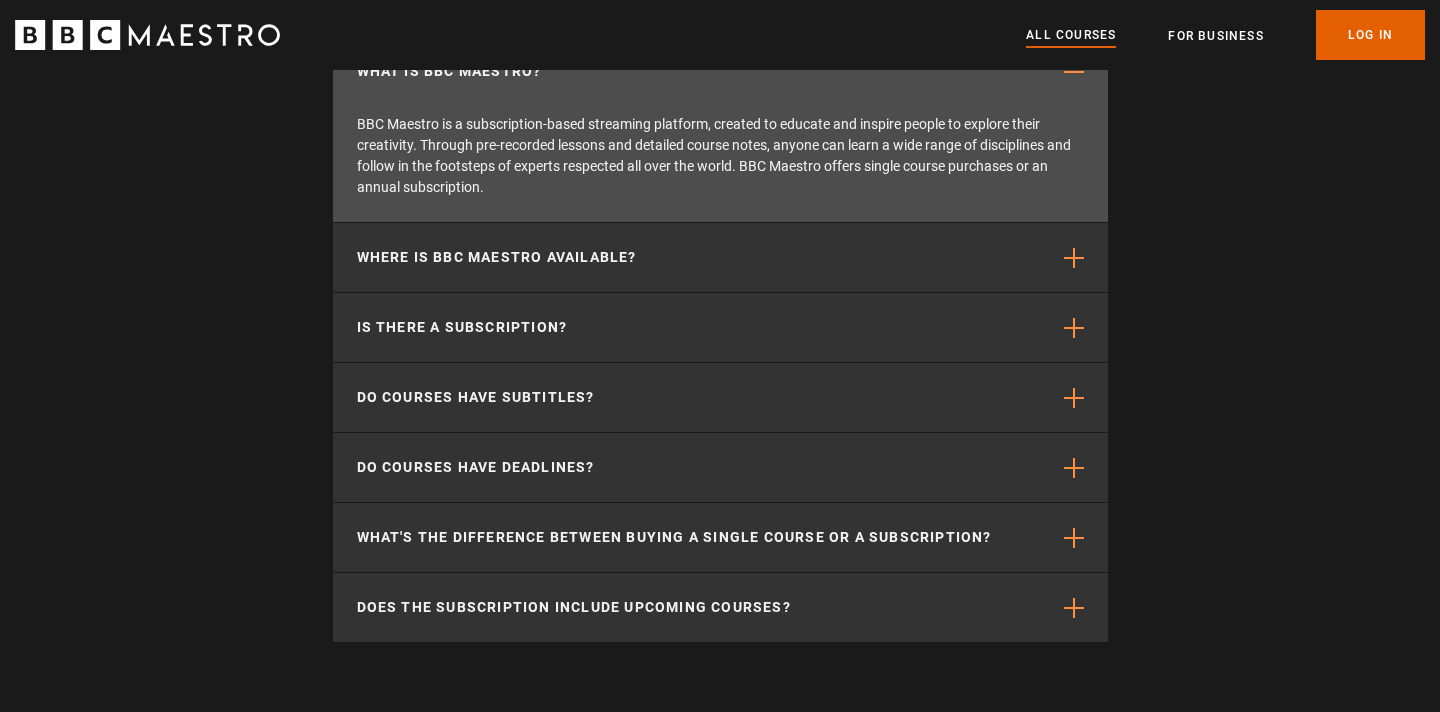 scroll, scrollTop: 8485, scrollLeft: 0, axis: vertical 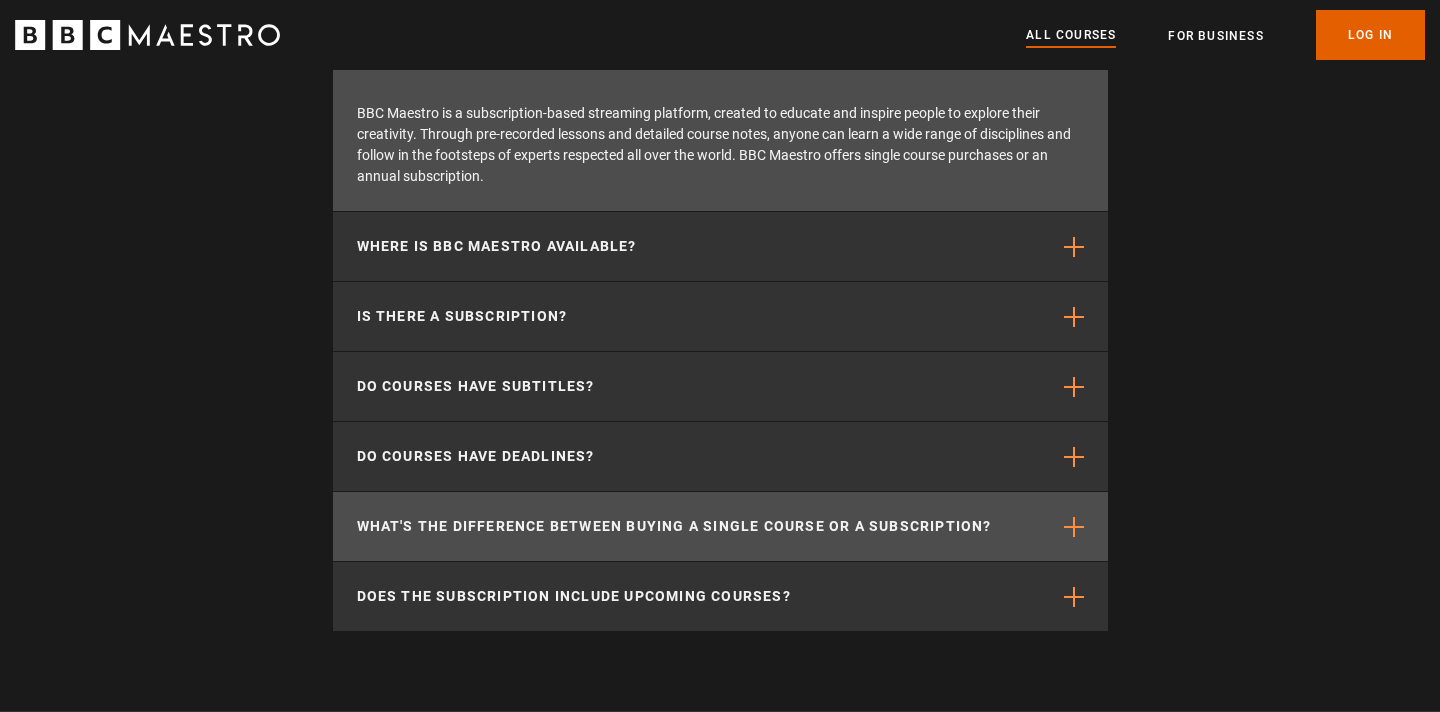click on "What's the difference between buying a single course or a subscription?" at bounding box center (720, 526) 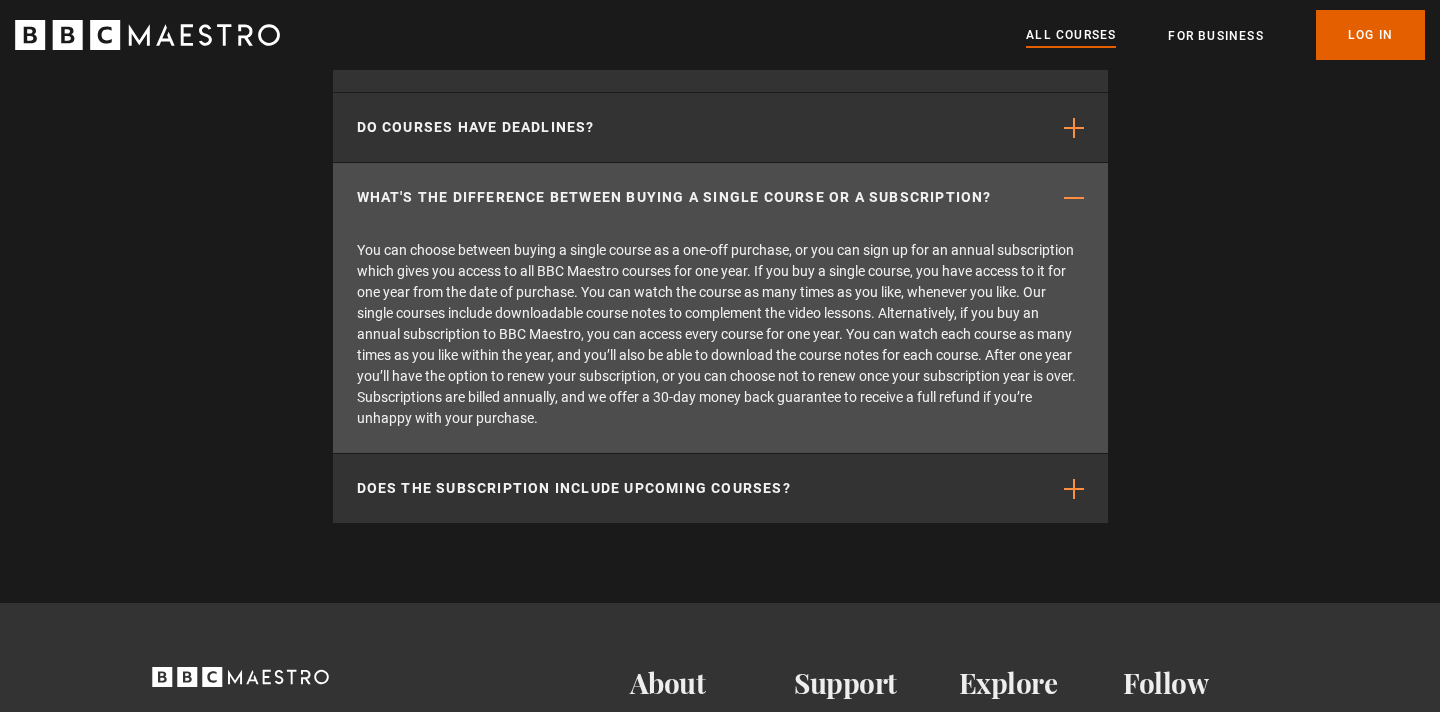 scroll, scrollTop: 8700, scrollLeft: 0, axis: vertical 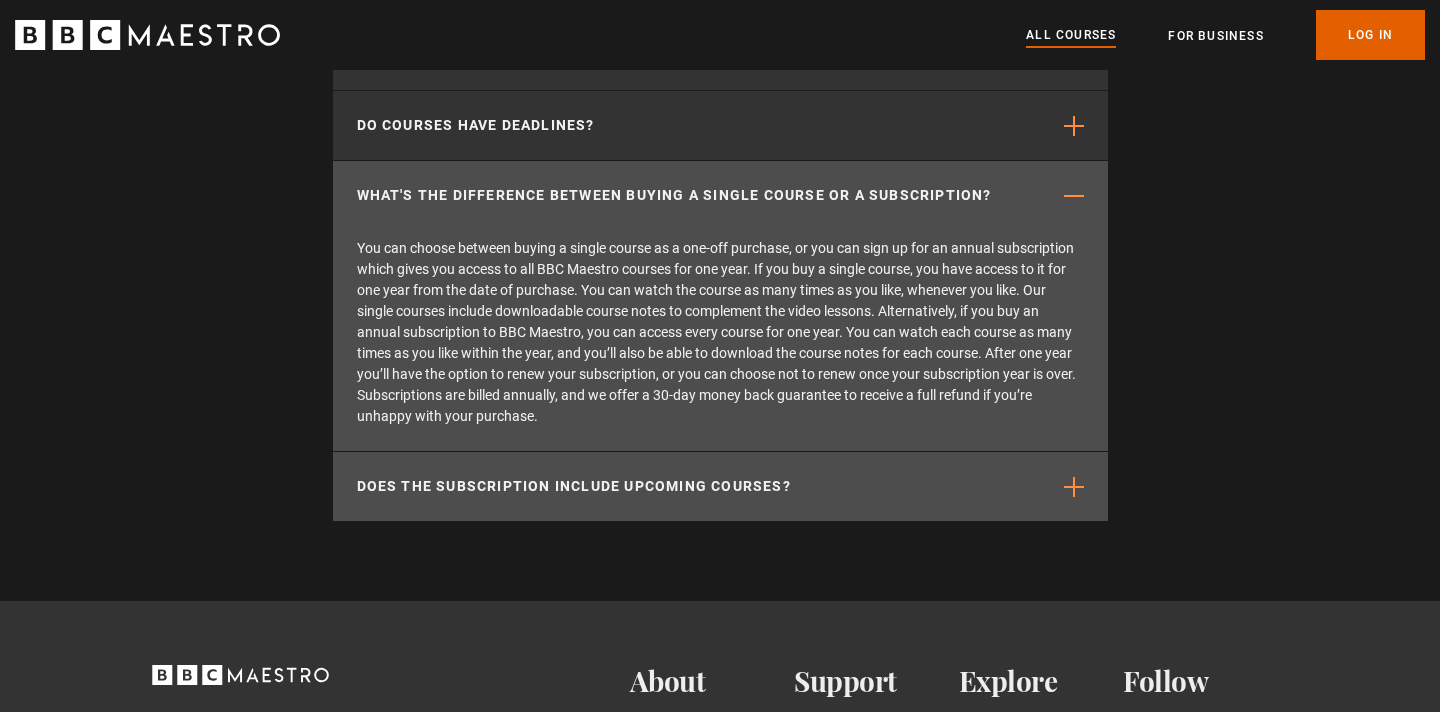 click at bounding box center [1074, 487] 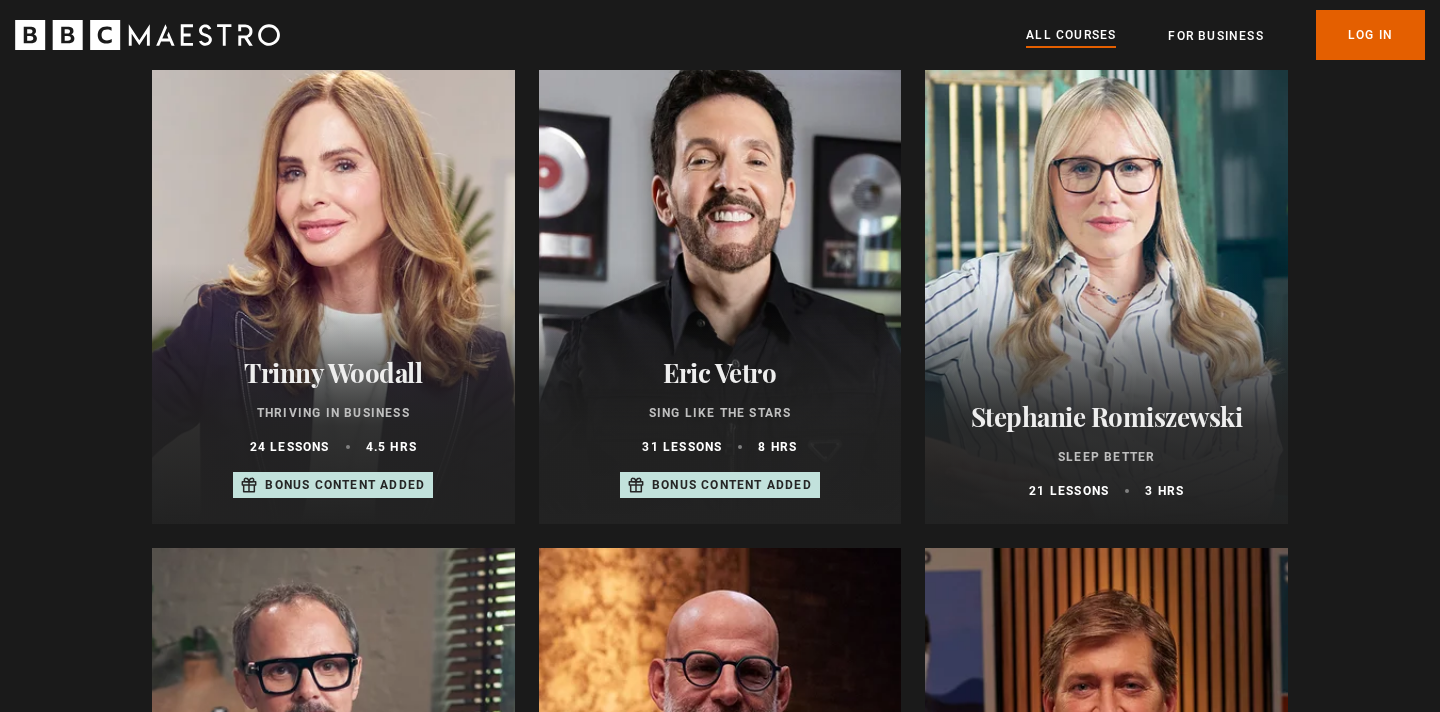 scroll, scrollTop: 1131, scrollLeft: 0, axis: vertical 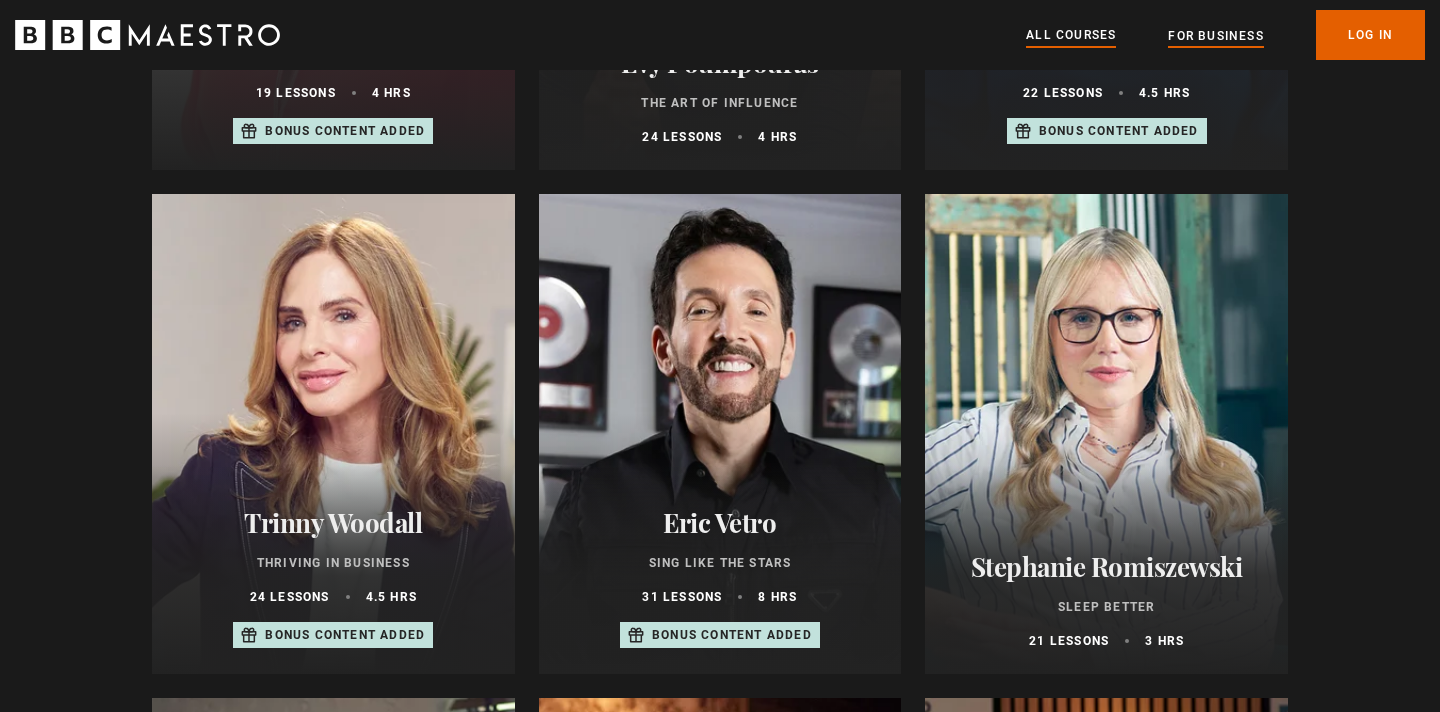 click on "For business" at bounding box center (1215, 36) 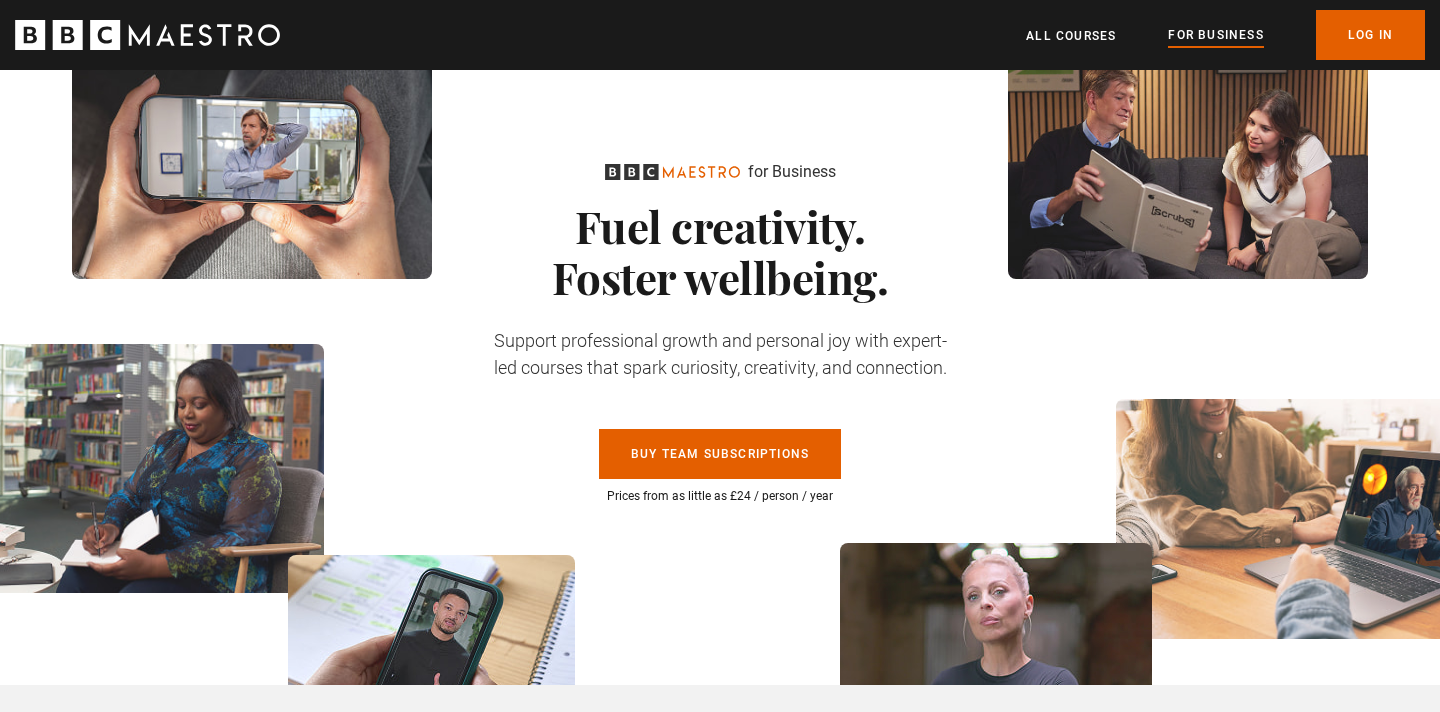 scroll, scrollTop: 0, scrollLeft: 0, axis: both 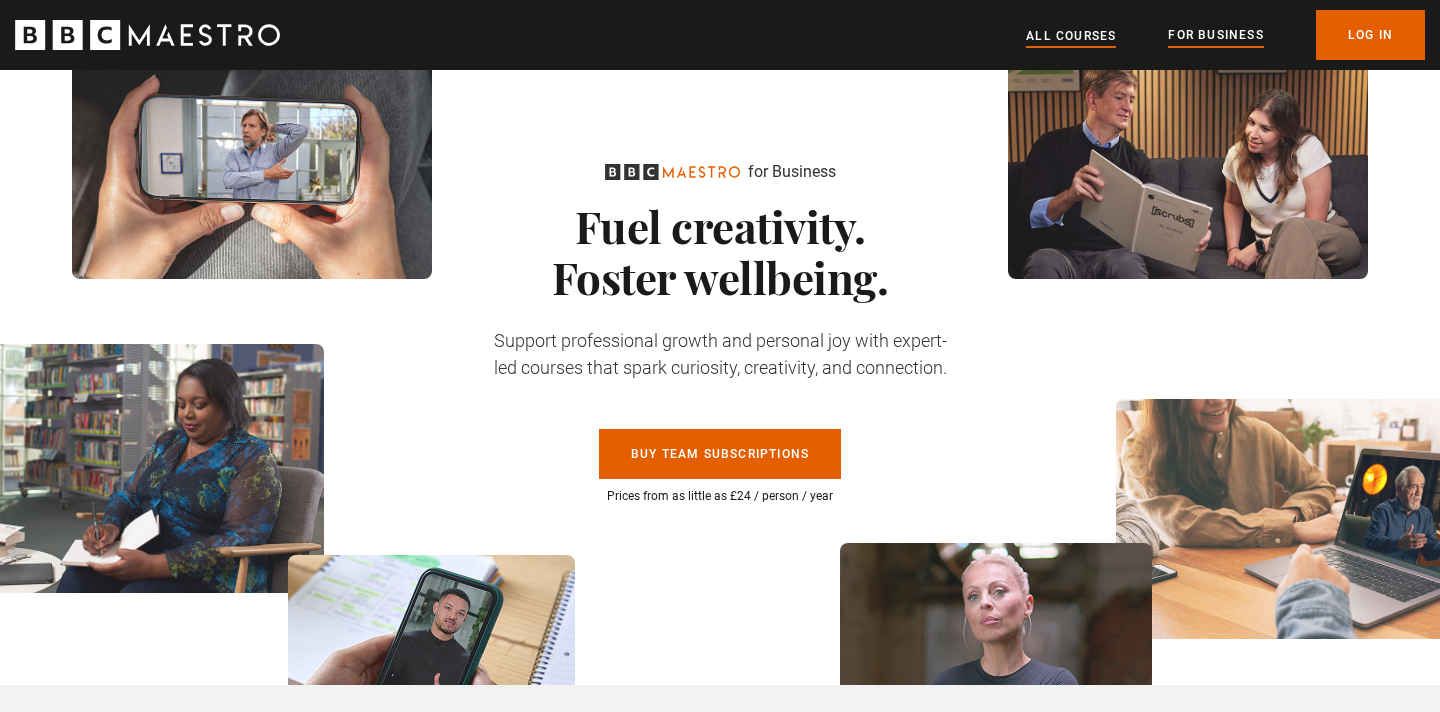 click on "All Courses" at bounding box center [1071, 36] 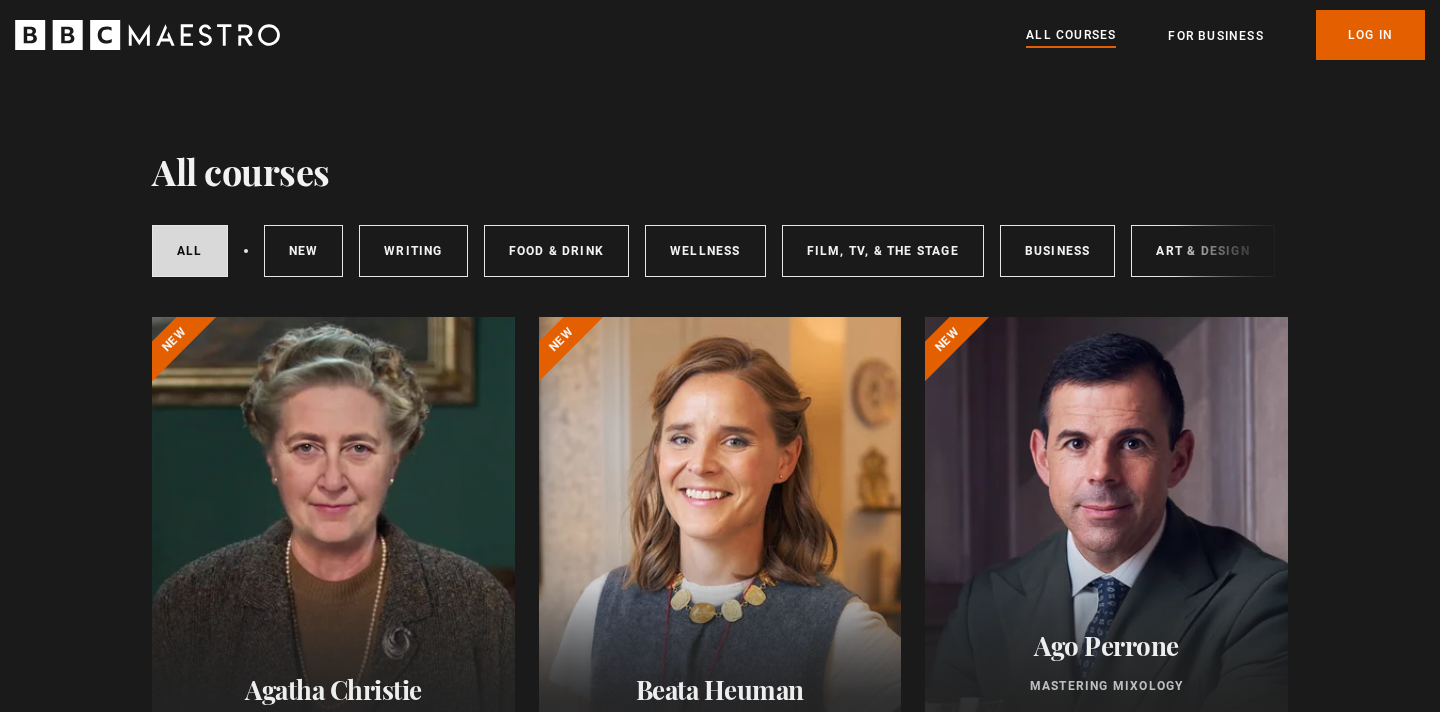 scroll, scrollTop: 0, scrollLeft: 0, axis: both 